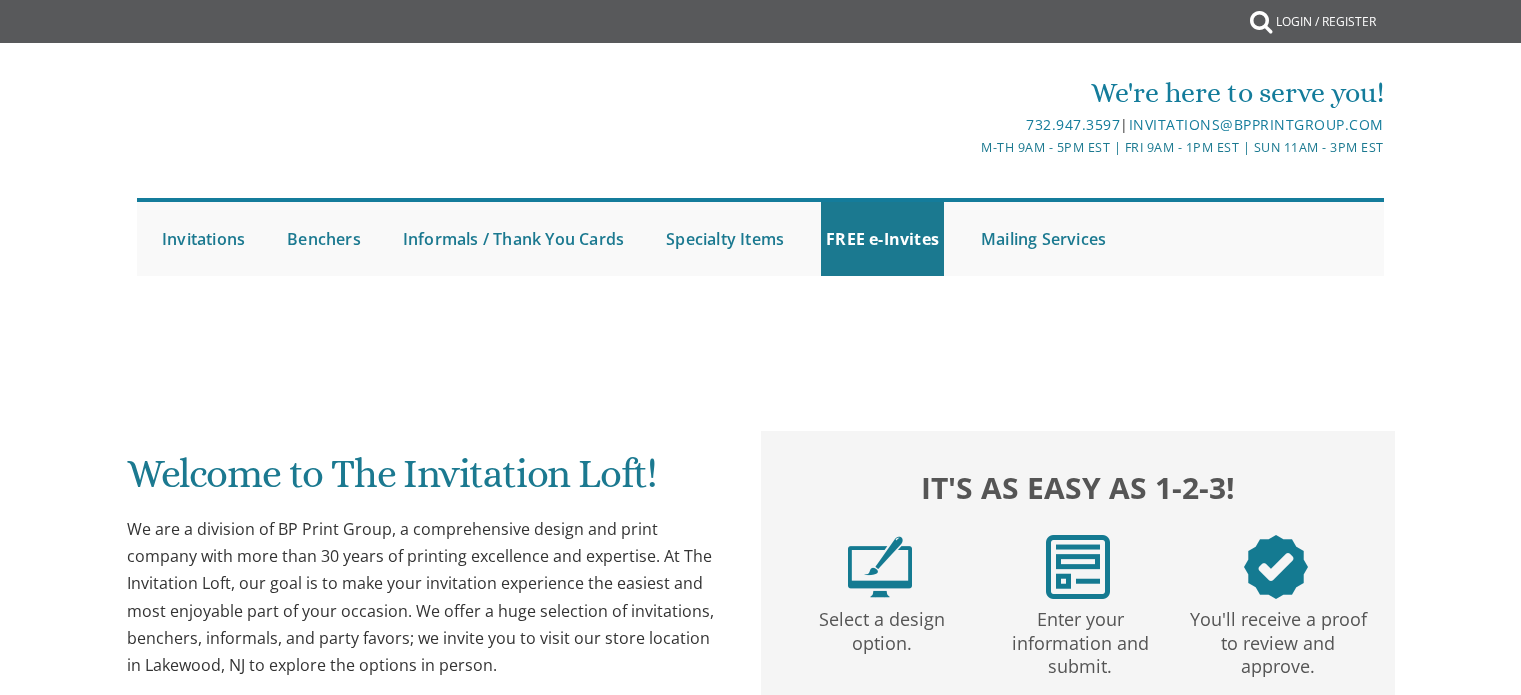 scroll, scrollTop: 0, scrollLeft: 0, axis: both 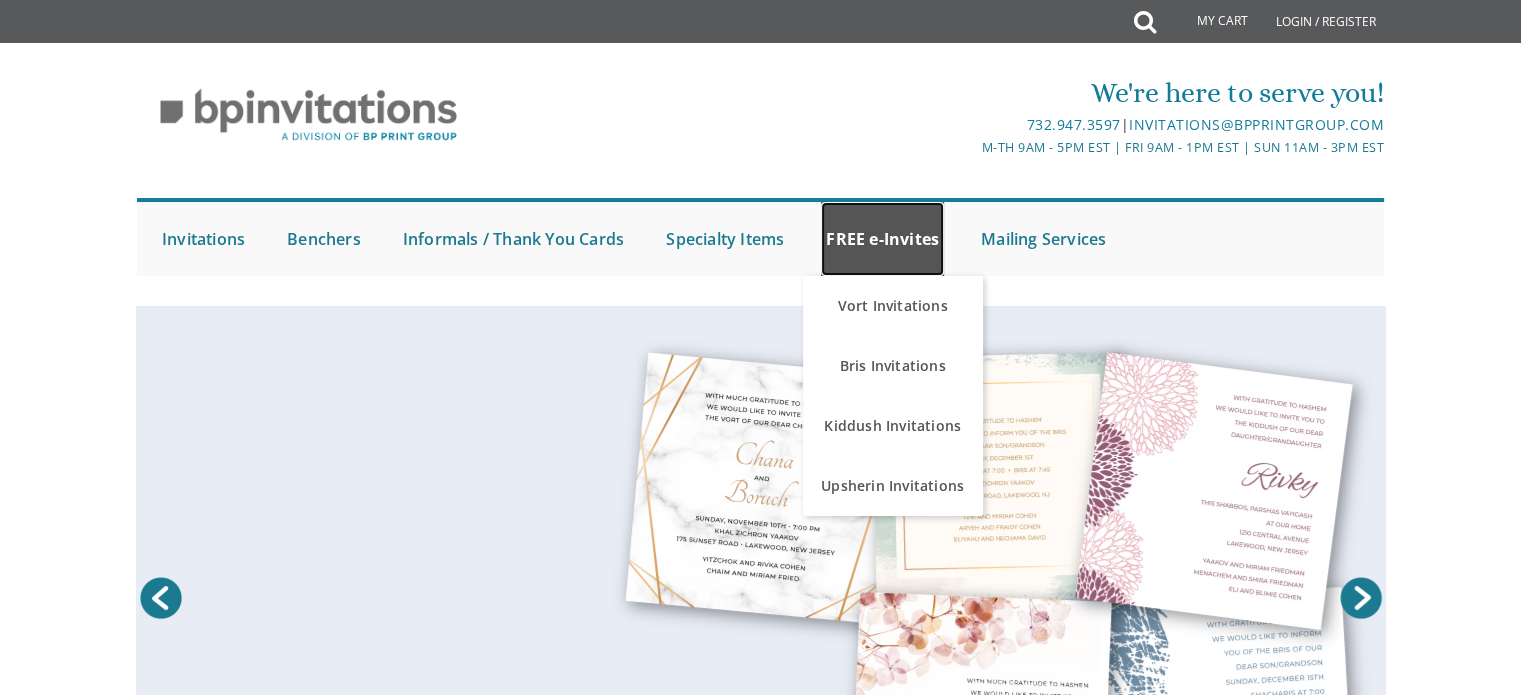 click on "FREE e-Invites" at bounding box center [882, 239] 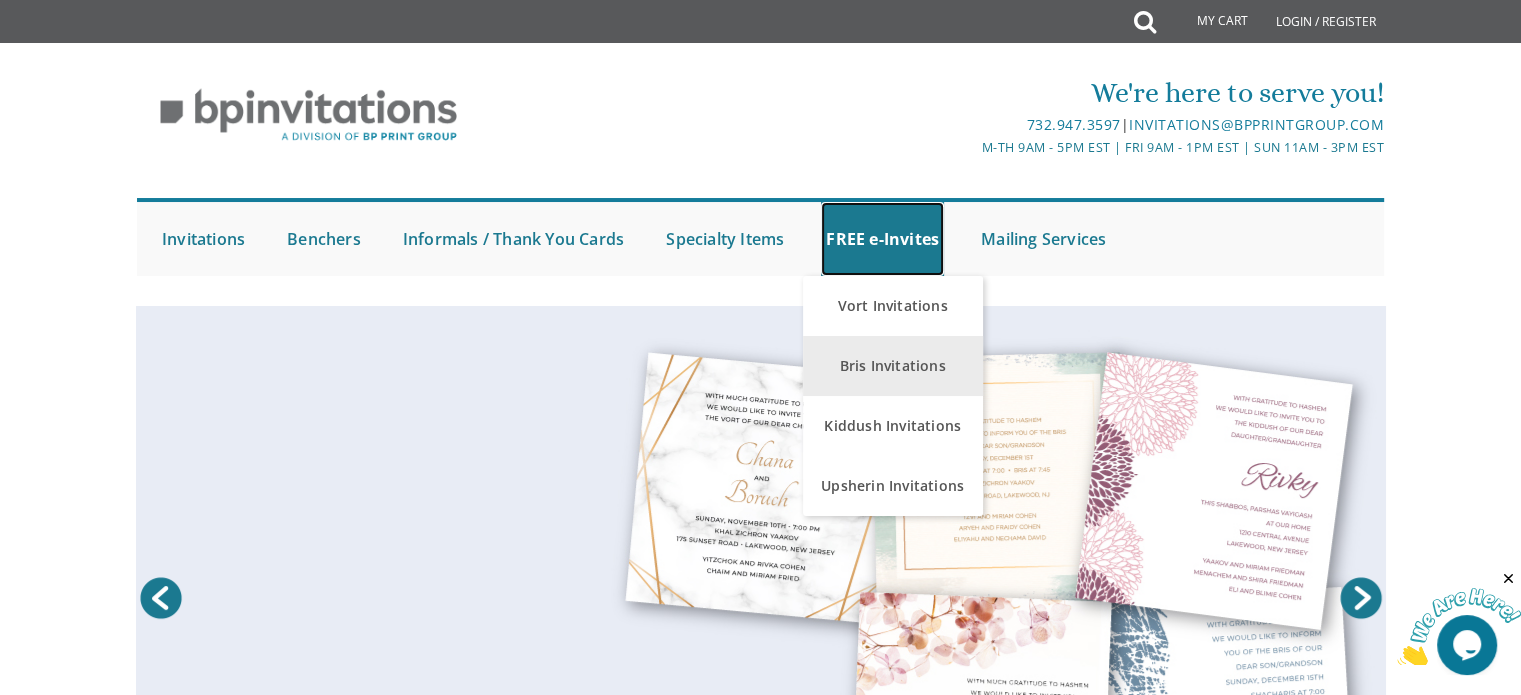 scroll, scrollTop: 0, scrollLeft: 0, axis: both 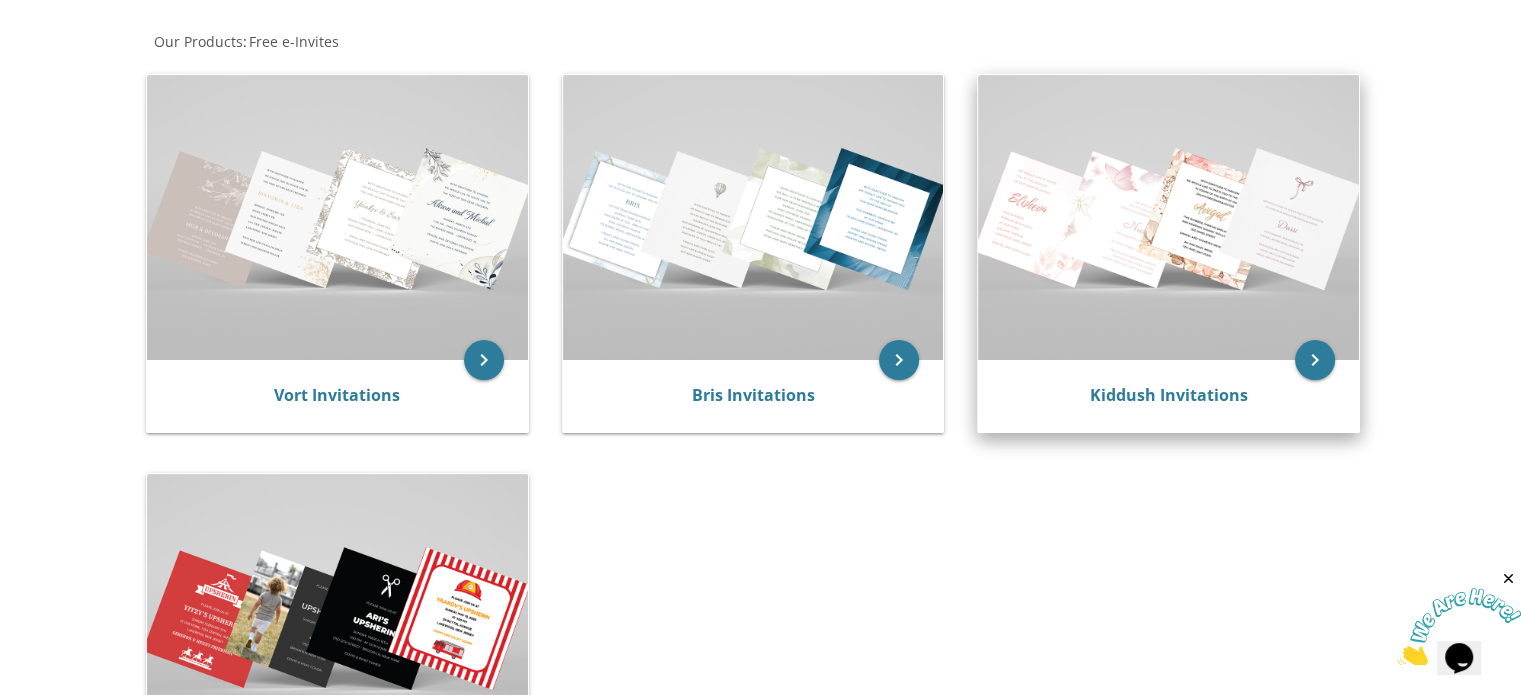 click on "Kiddush Invitations" at bounding box center [1168, 396] 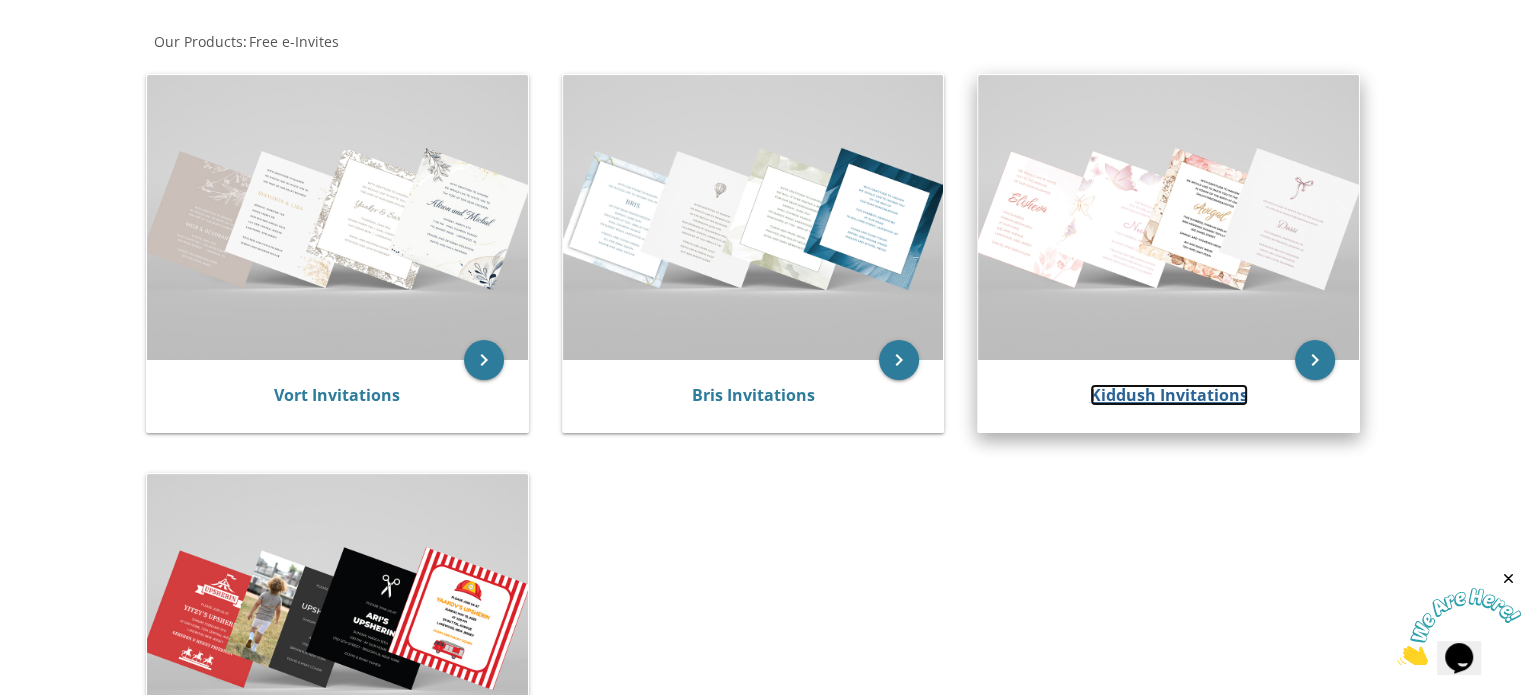 click on "Kiddush Invitations" at bounding box center [1169, 395] 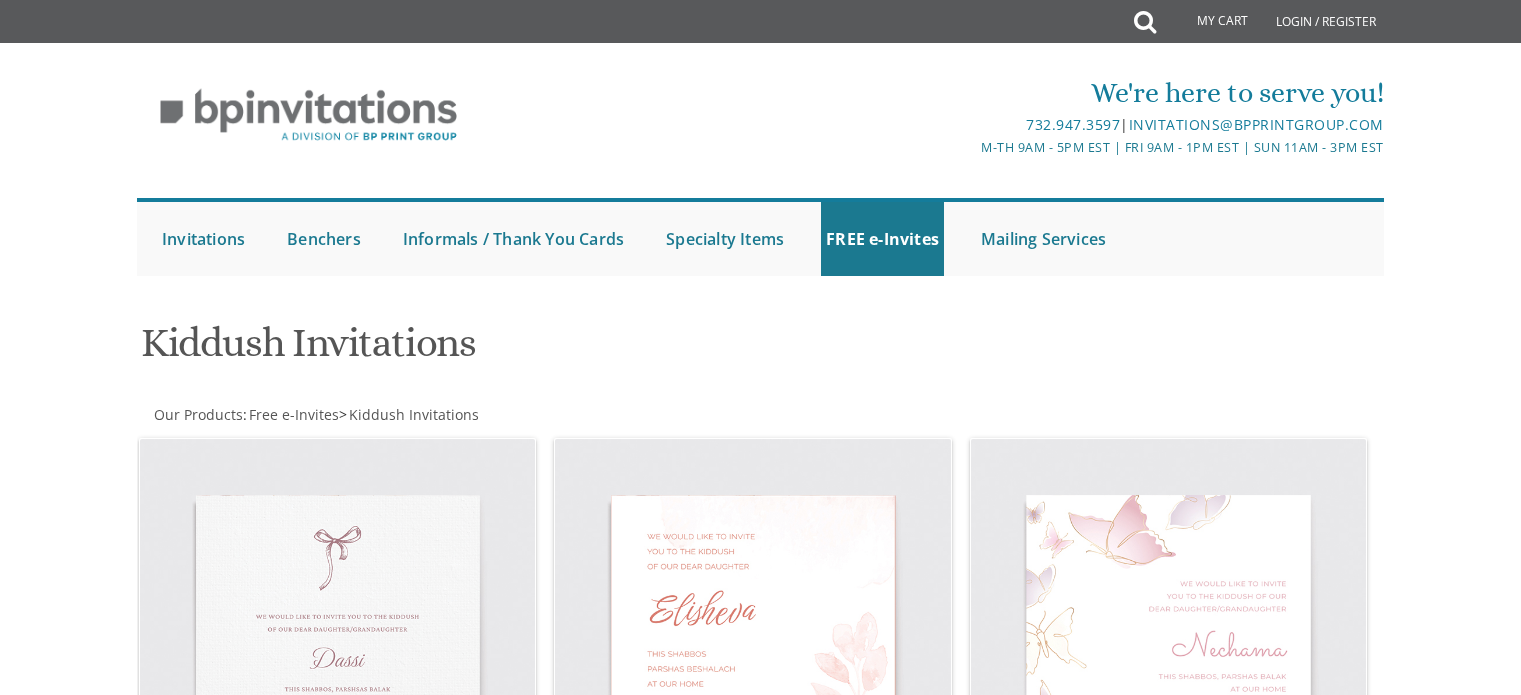 scroll, scrollTop: 0, scrollLeft: 0, axis: both 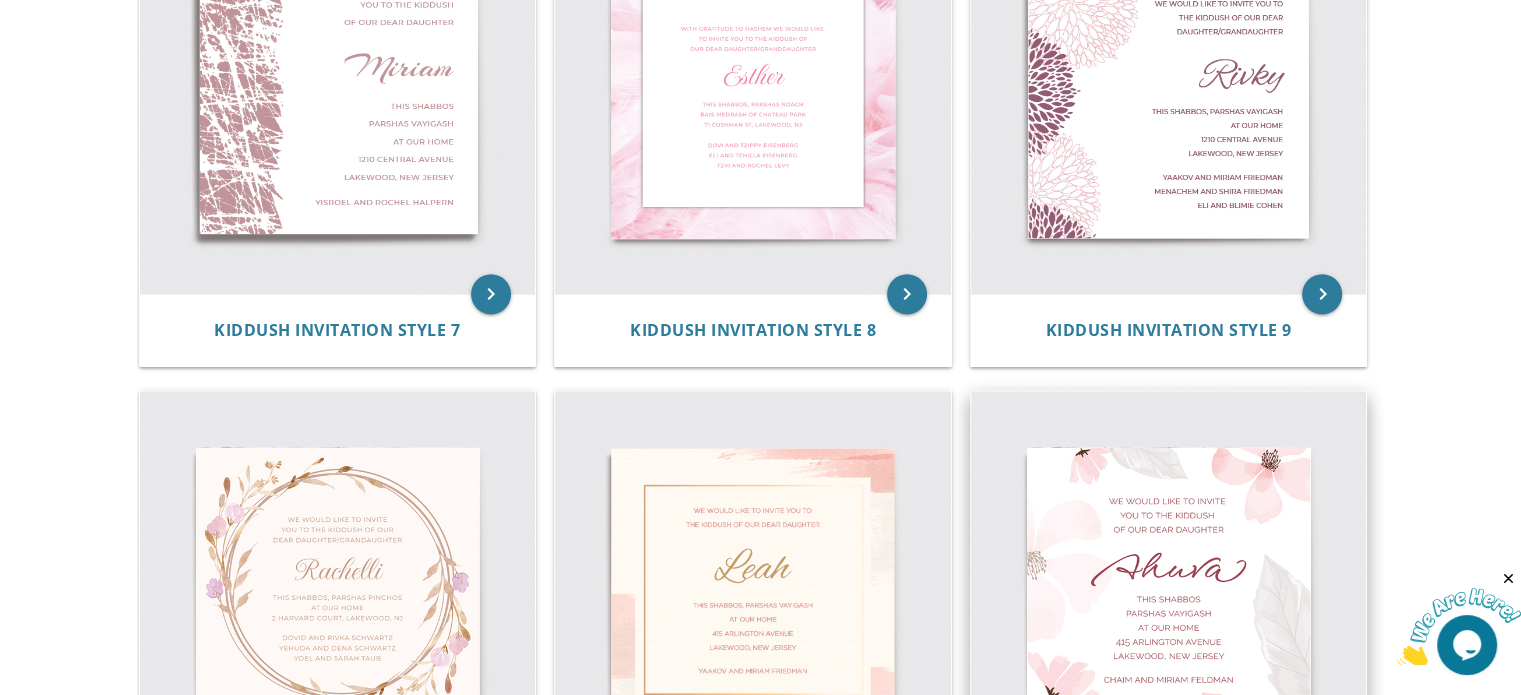 click at bounding box center (1169, 589) 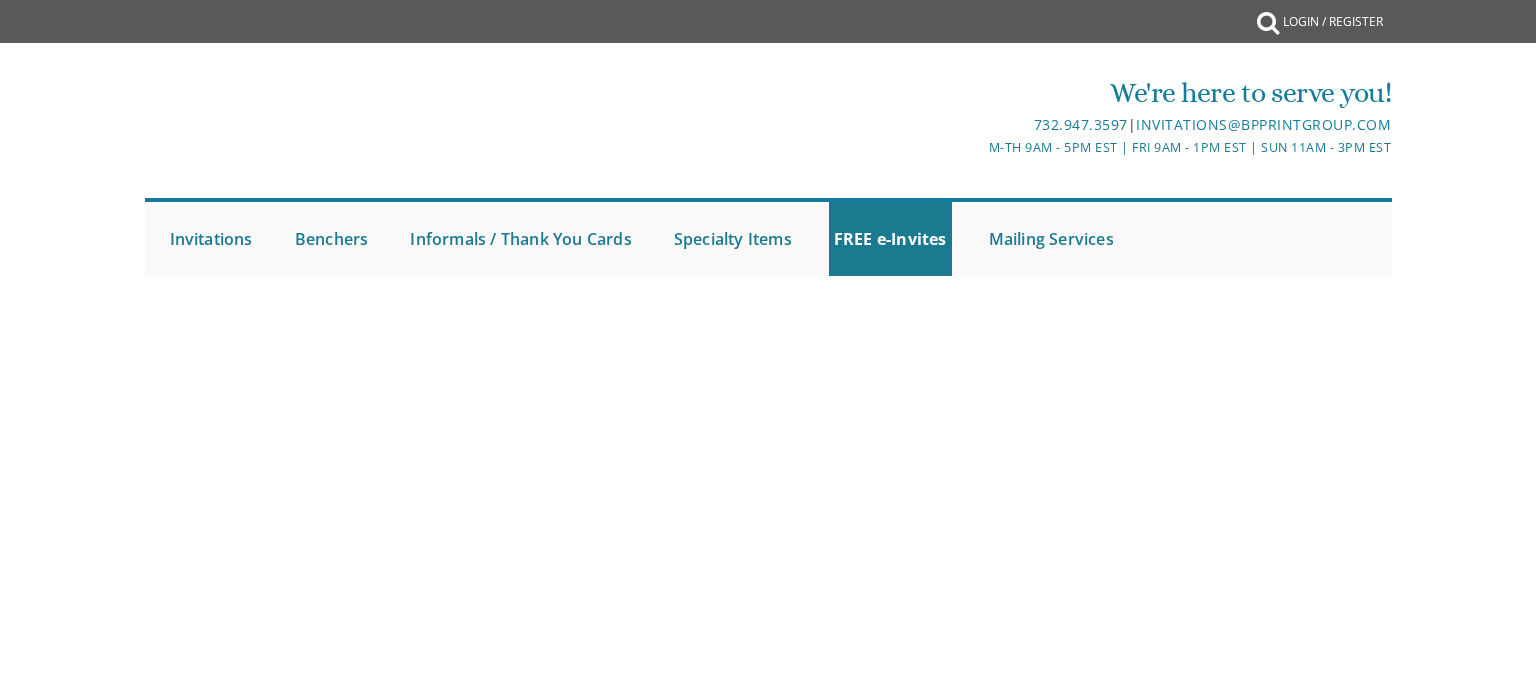 scroll, scrollTop: 0, scrollLeft: 0, axis: both 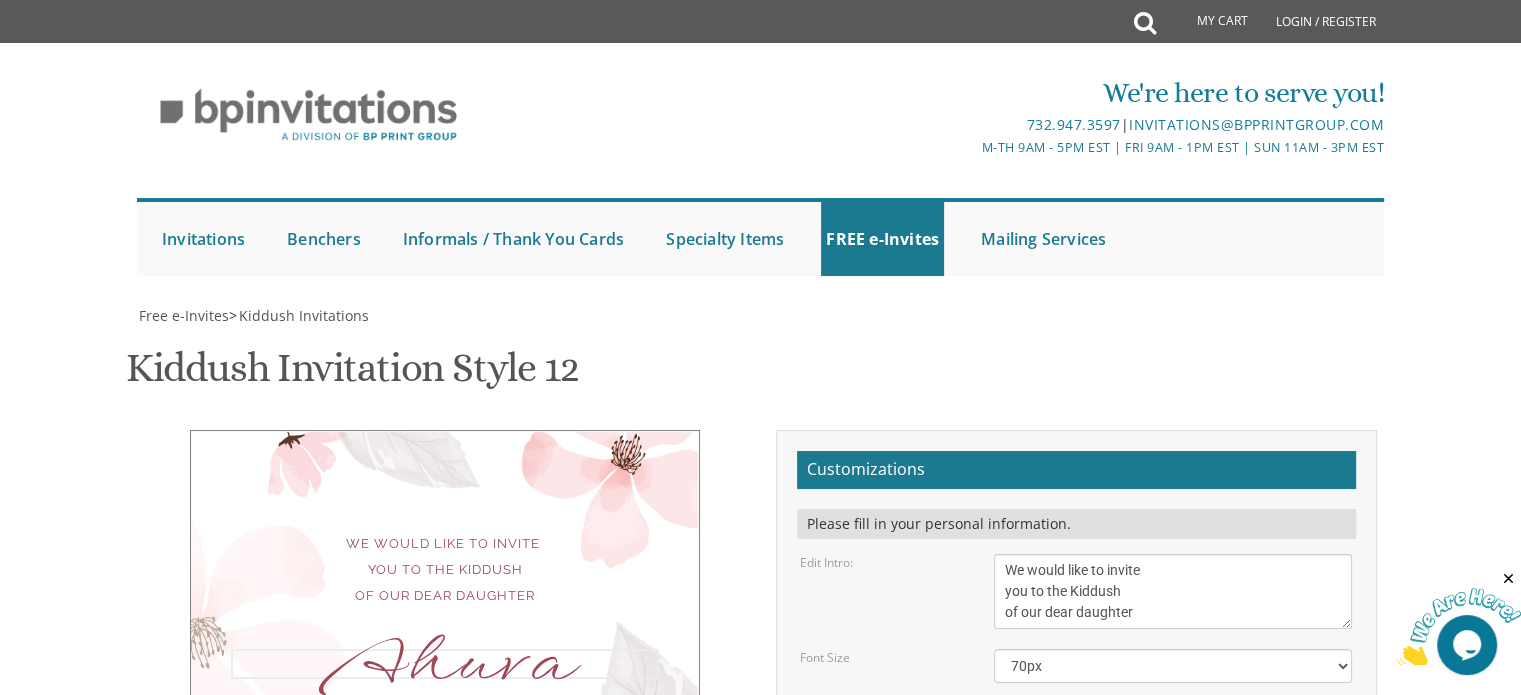 click on "Ahuva" at bounding box center (1173, 719) 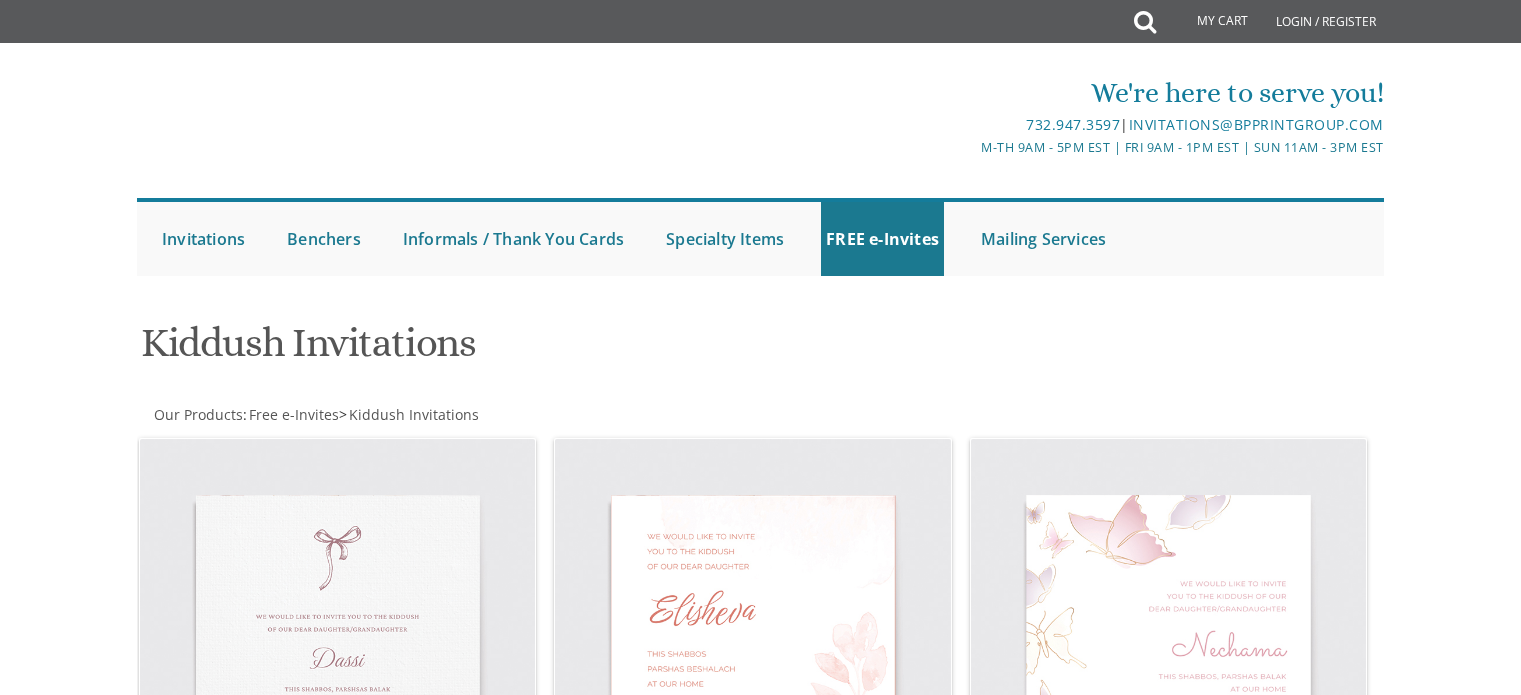 scroll, scrollTop: 1524, scrollLeft: 0, axis: vertical 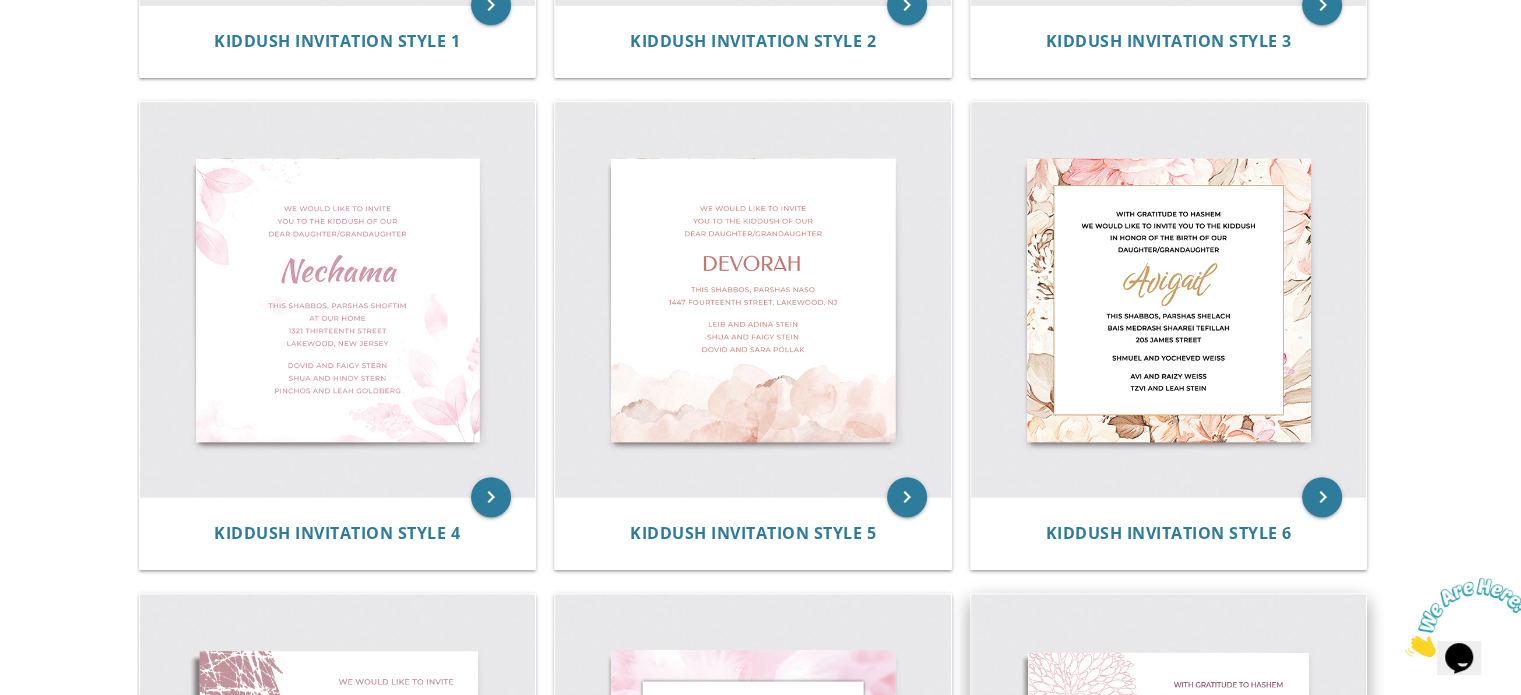 click at bounding box center [1169, 300] 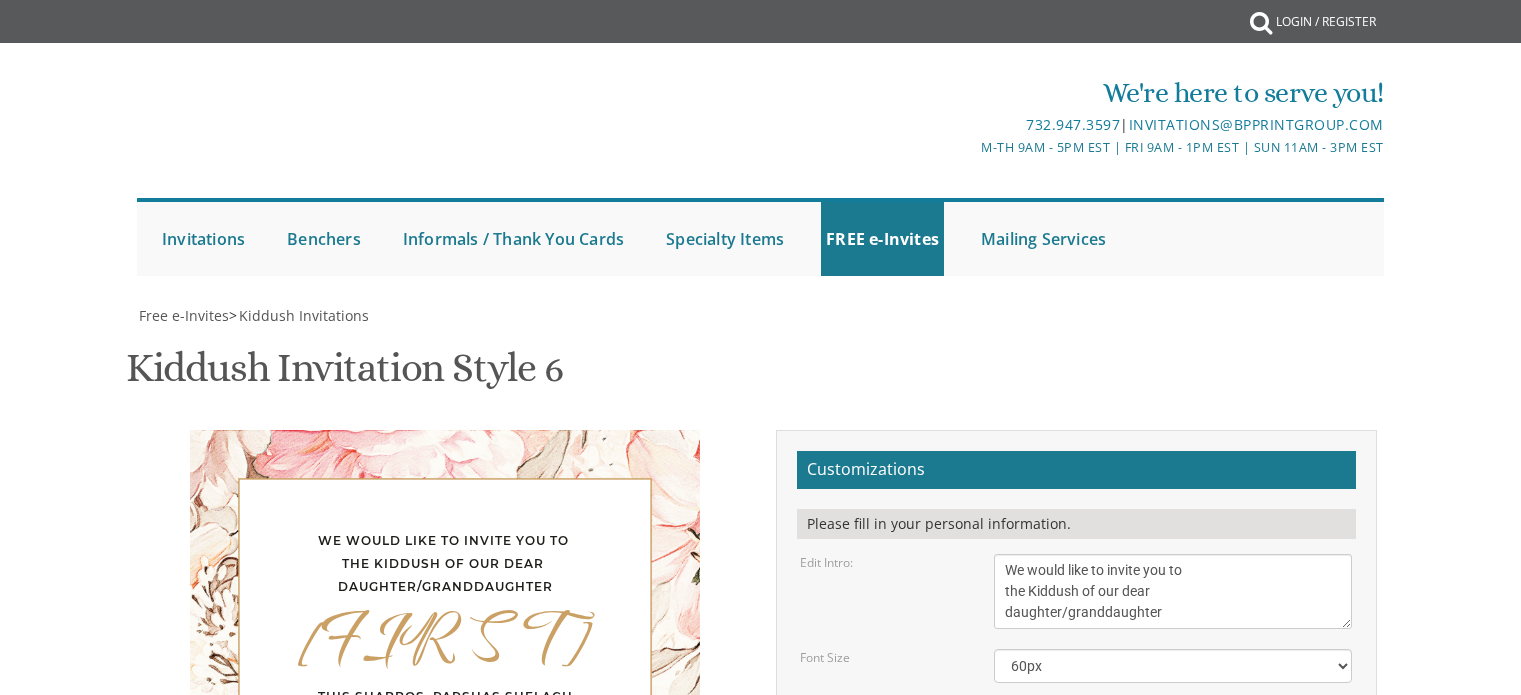 scroll, scrollTop: 0, scrollLeft: 0, axis: both 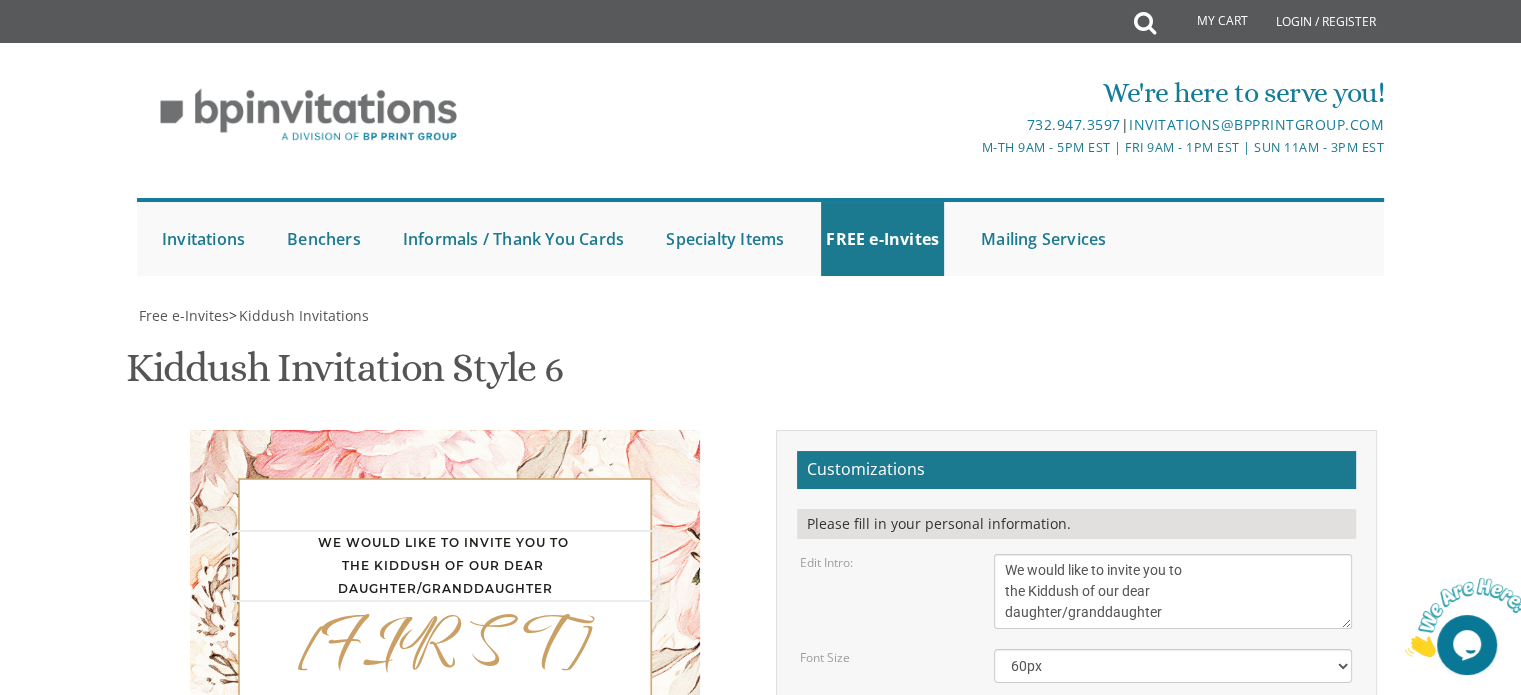 drag, startPoint x: 1209, startPoint y: 612, endPoint x: 963, endPoint y: 571, distance: 249.39326 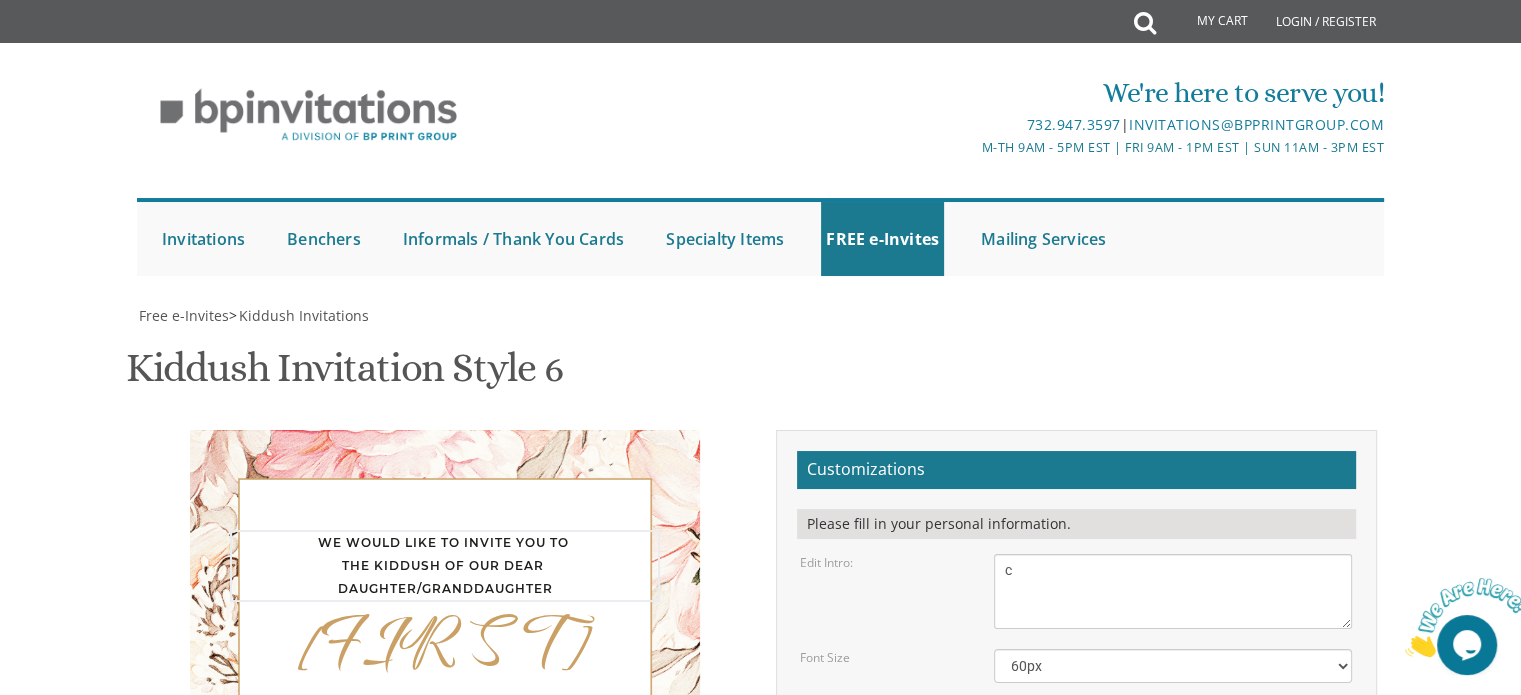 type on "c" 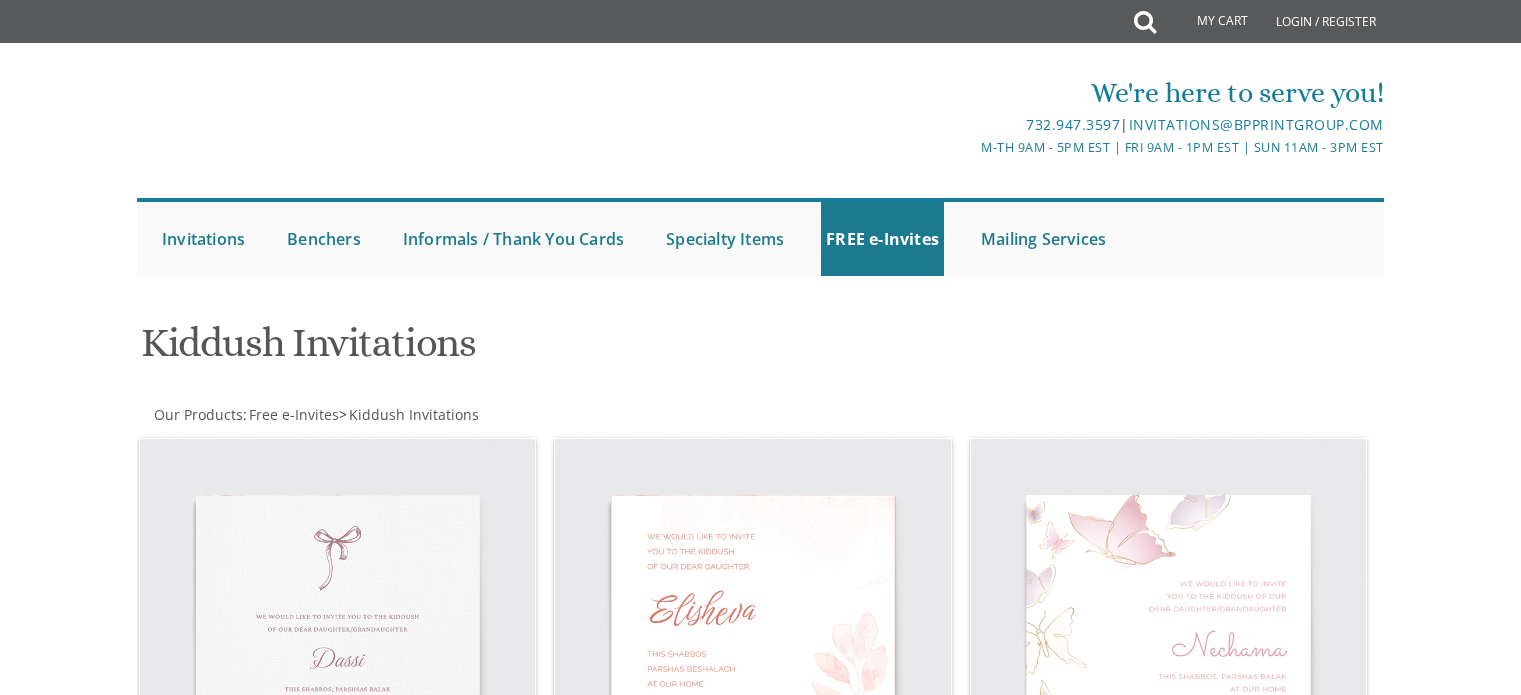 scroll, scrollTop: 829, scrollLeft: 0, axis: vertical 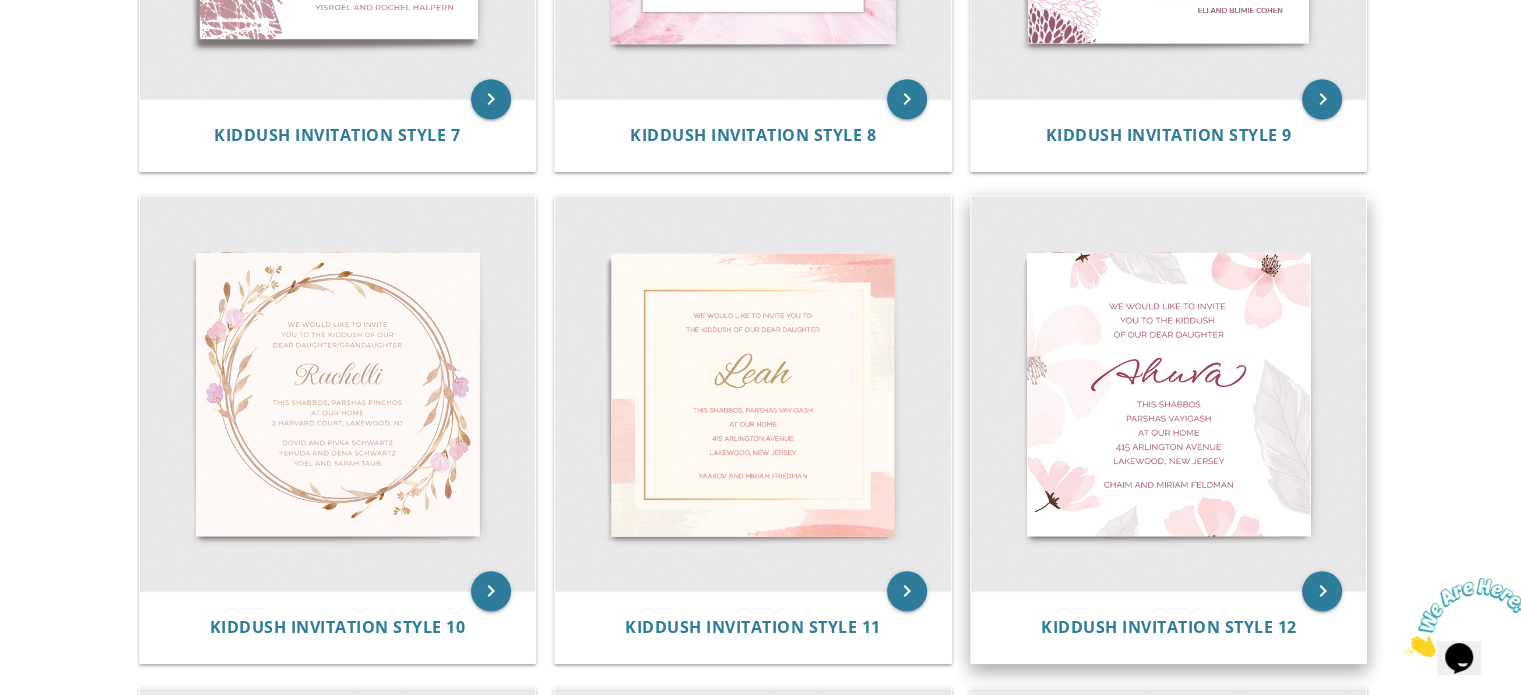 click at bounding box center [1169, 394] 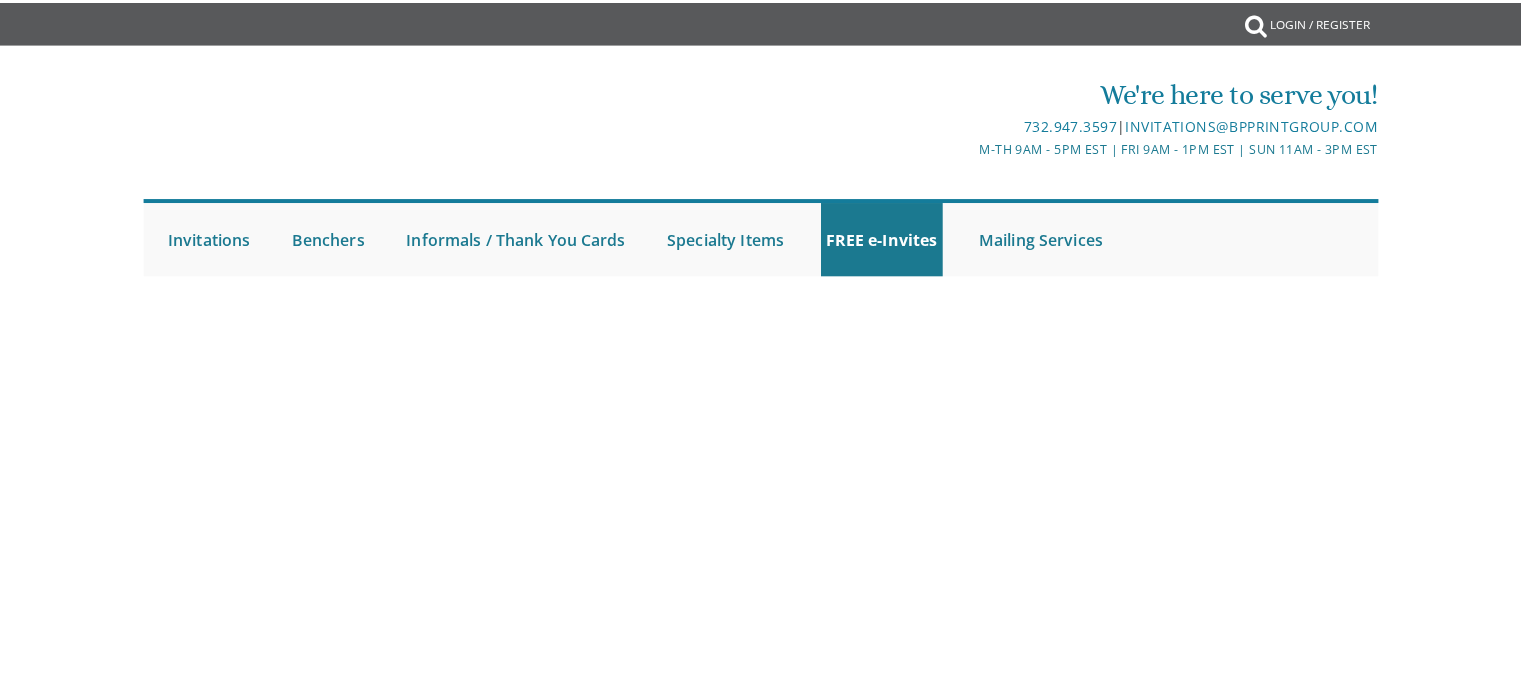 scroll, scrollTop: 0, scrollLeft: 0, axis: both 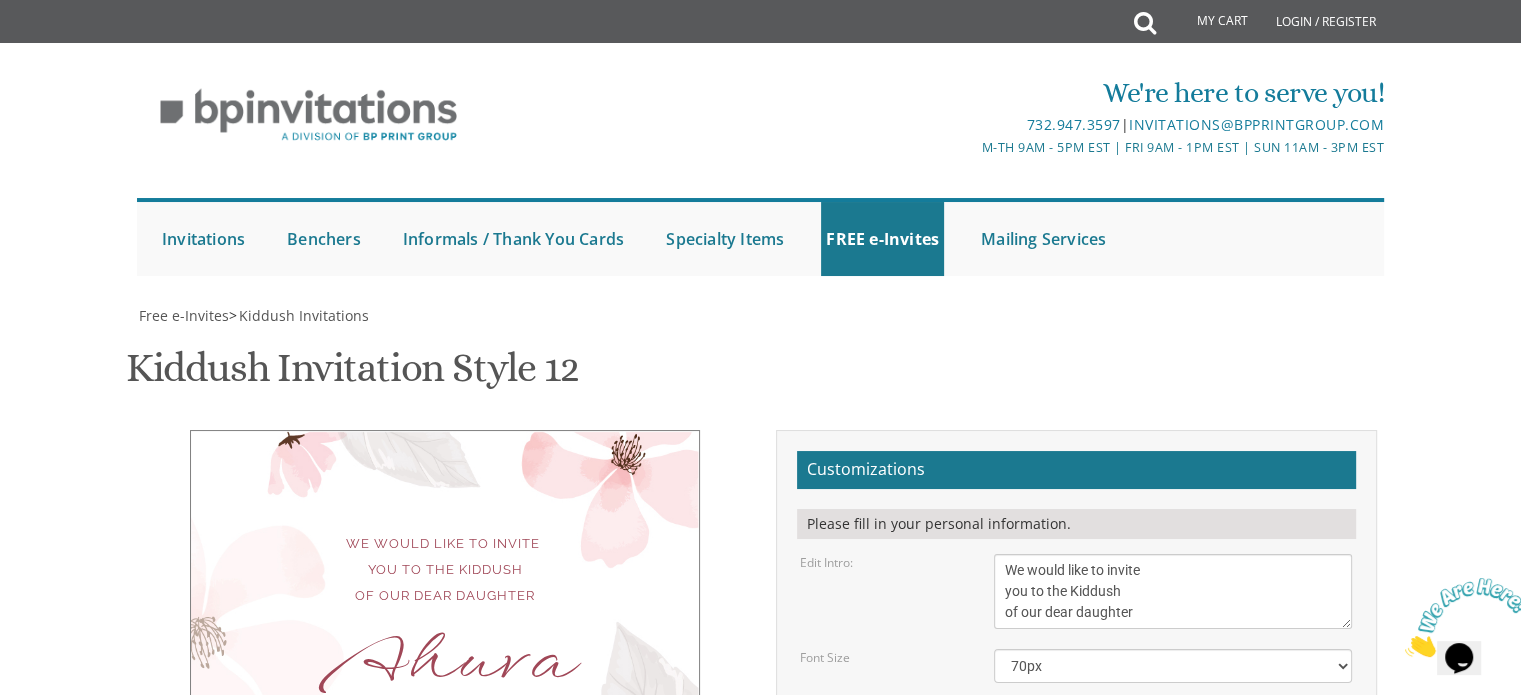 drag, startPoint x: 1227, startPoint y: 151, endPoint x: 1213, endPoint y: 119, distance: 34.928497 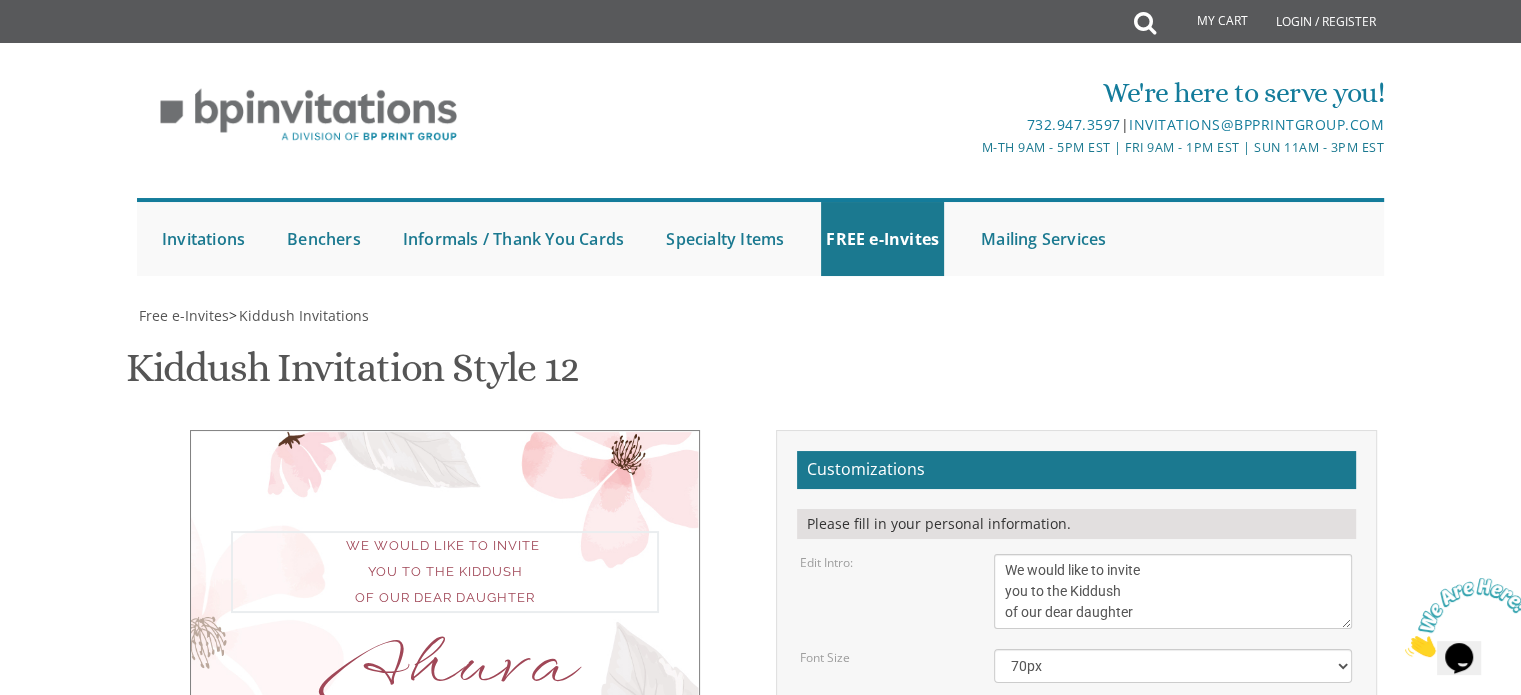 click on "We would like to invite
you to the Kiddush
of our dear daughter" at bounding box center (1173, 591) 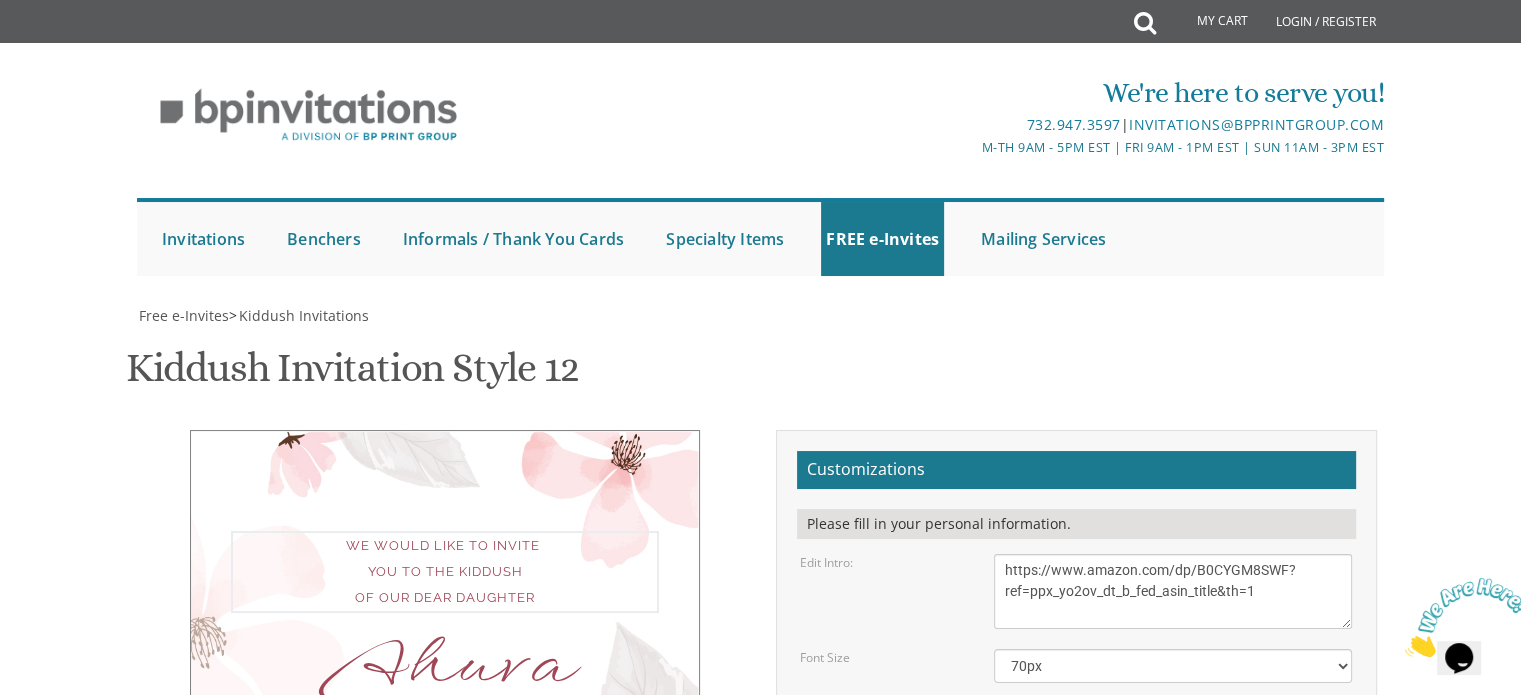 click on "We would like to invite
you to the Kiddush
of our dear daughter" at bounding box center [1173, 591] 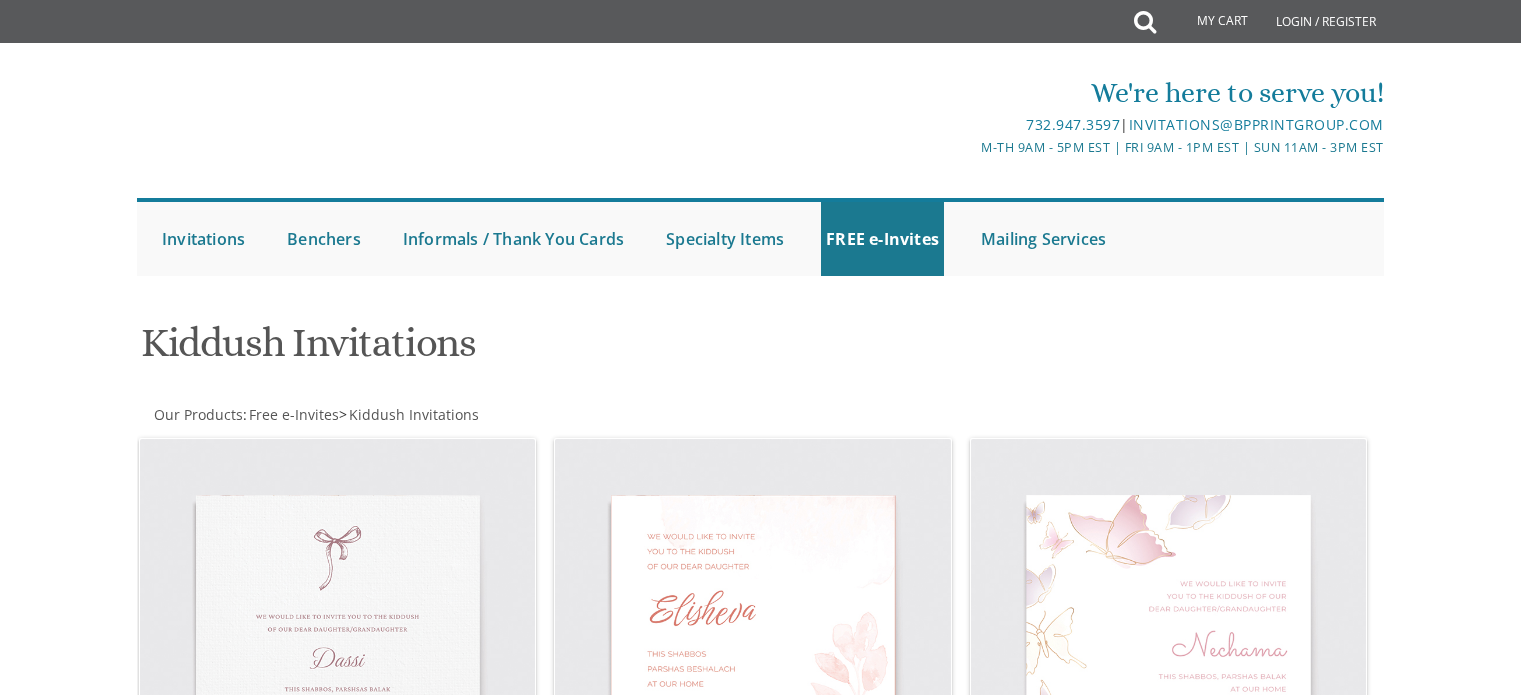 scroll, scrollTop: 1719, scrollLeft: 0, axis: vertical 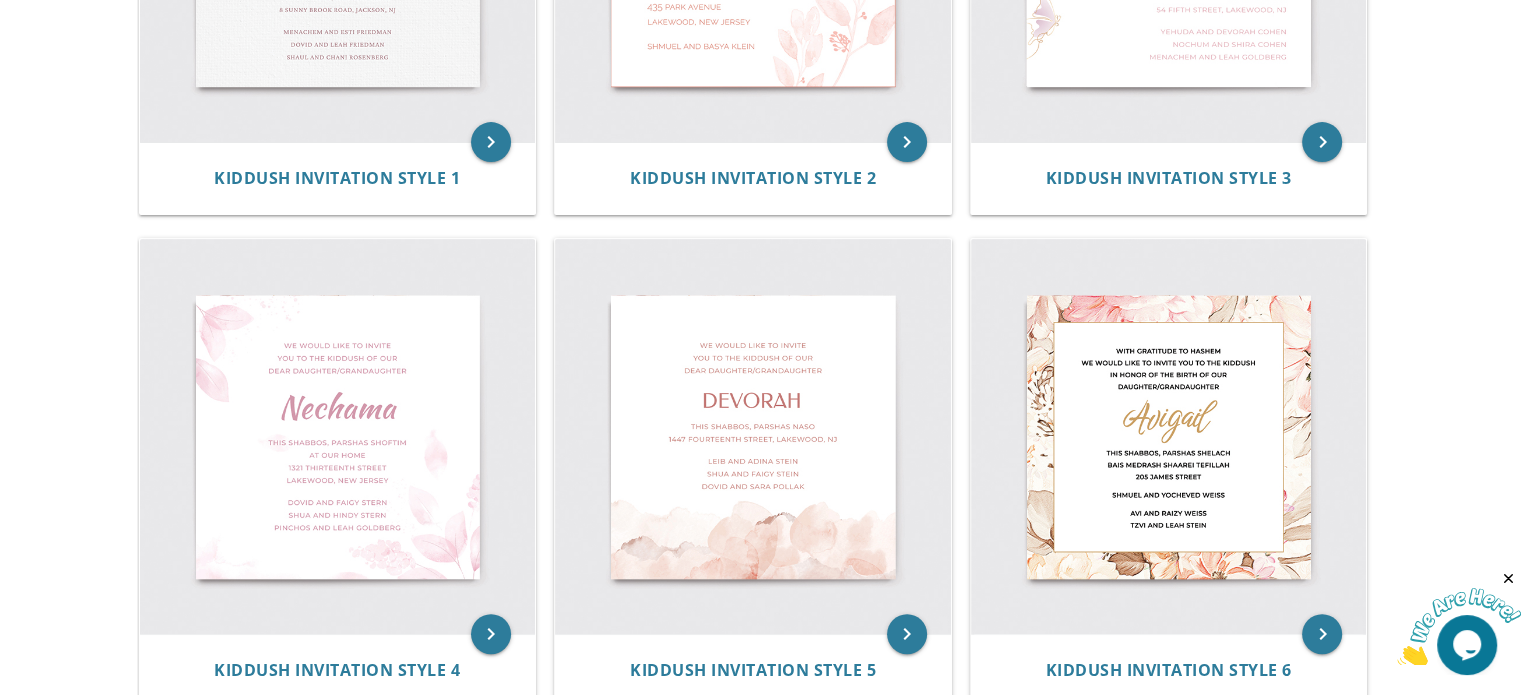 click at bounding box center [1169, 437] 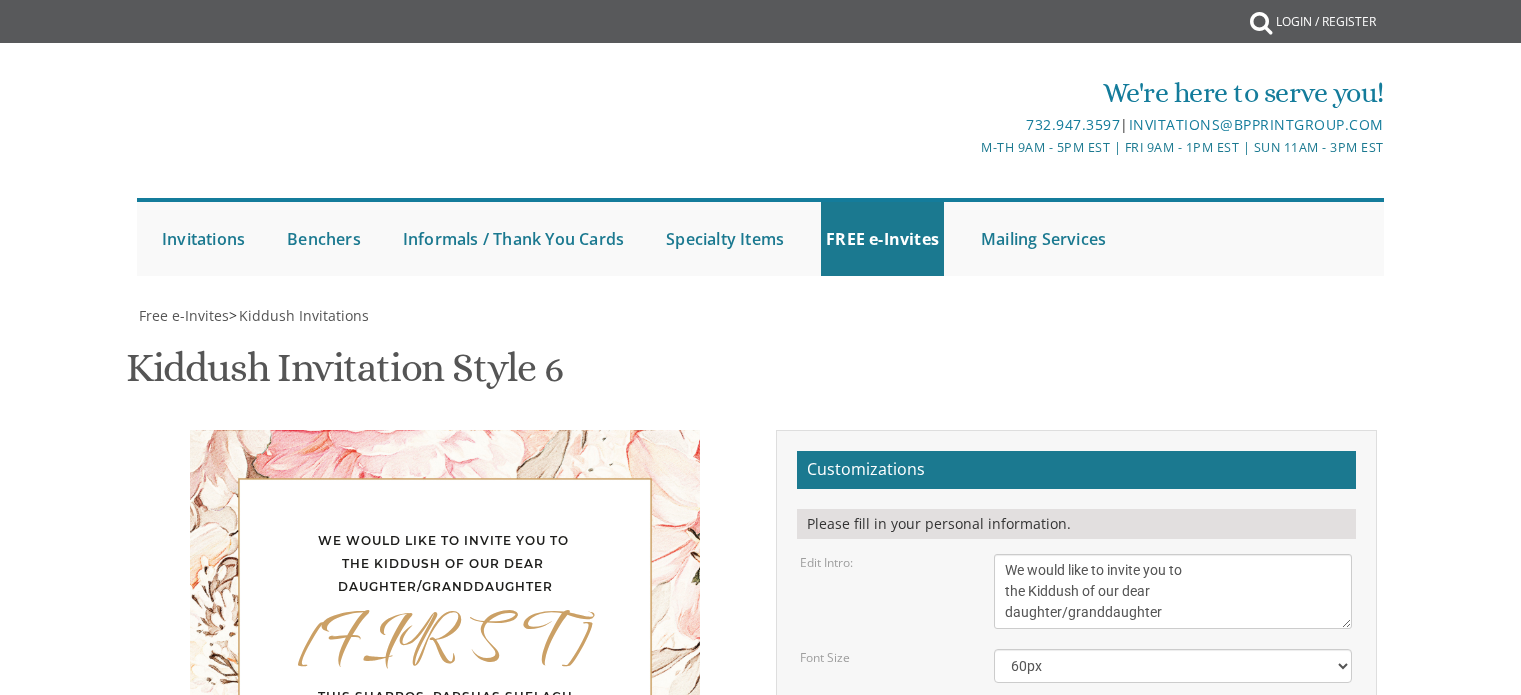 scroll, scrollTop: 0, scrollLeft: 0, axis: both 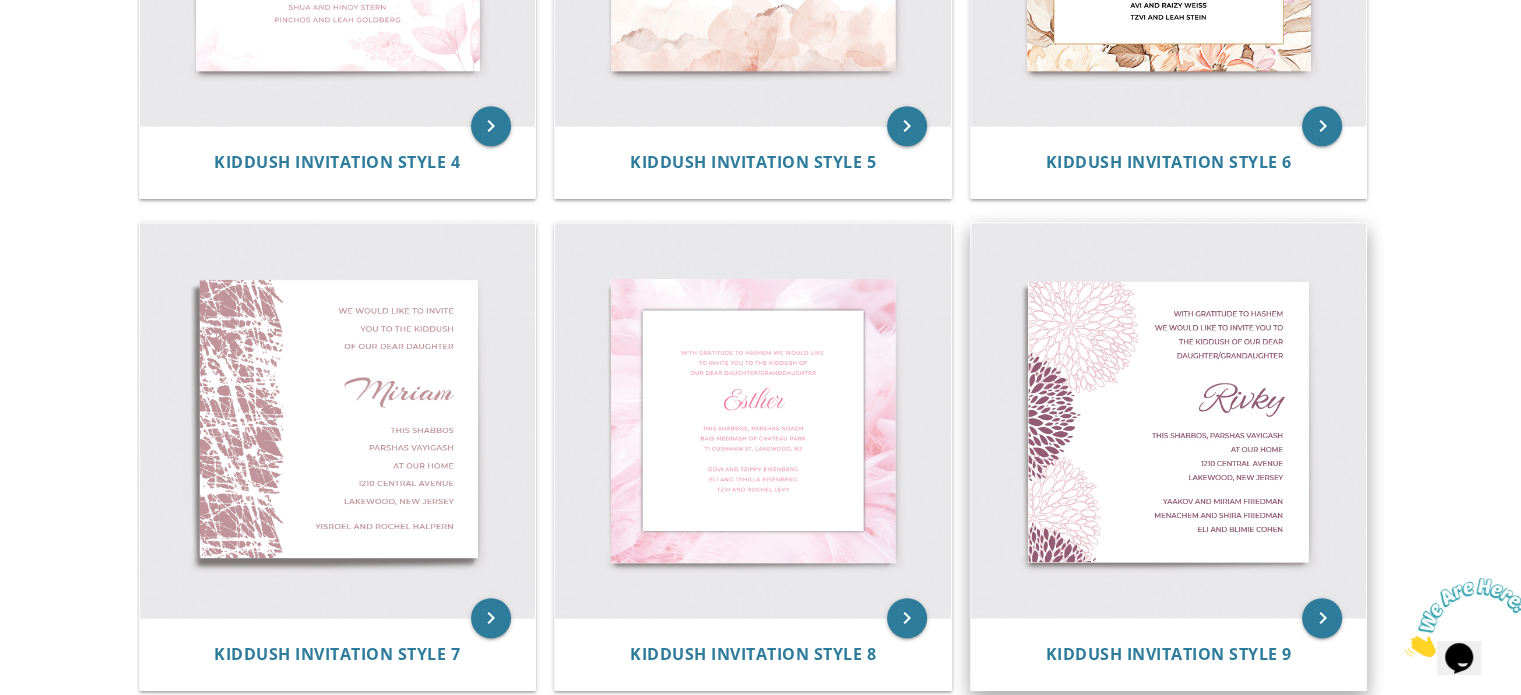 click at bounding box center (1169, 421) 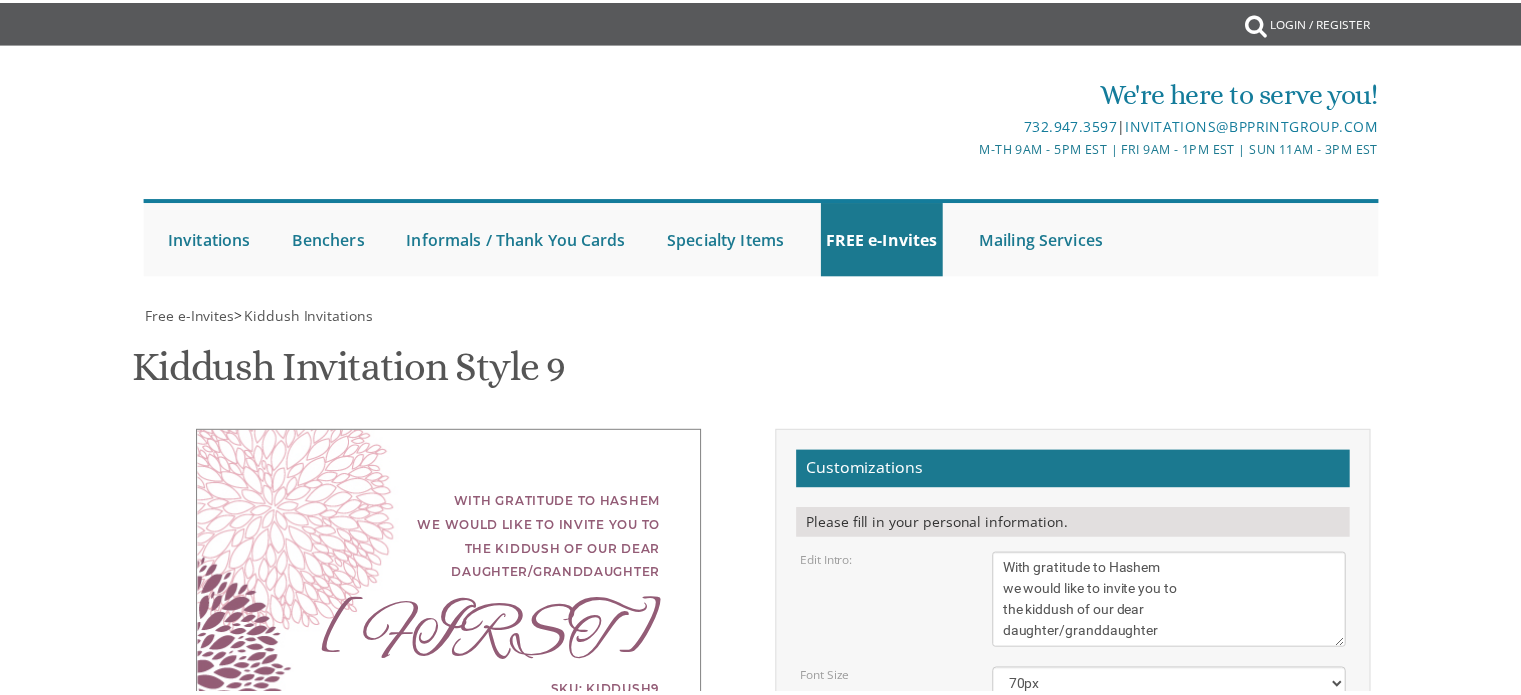 scroll, scrollTop: 0, scrollLeft: 0, axis: both 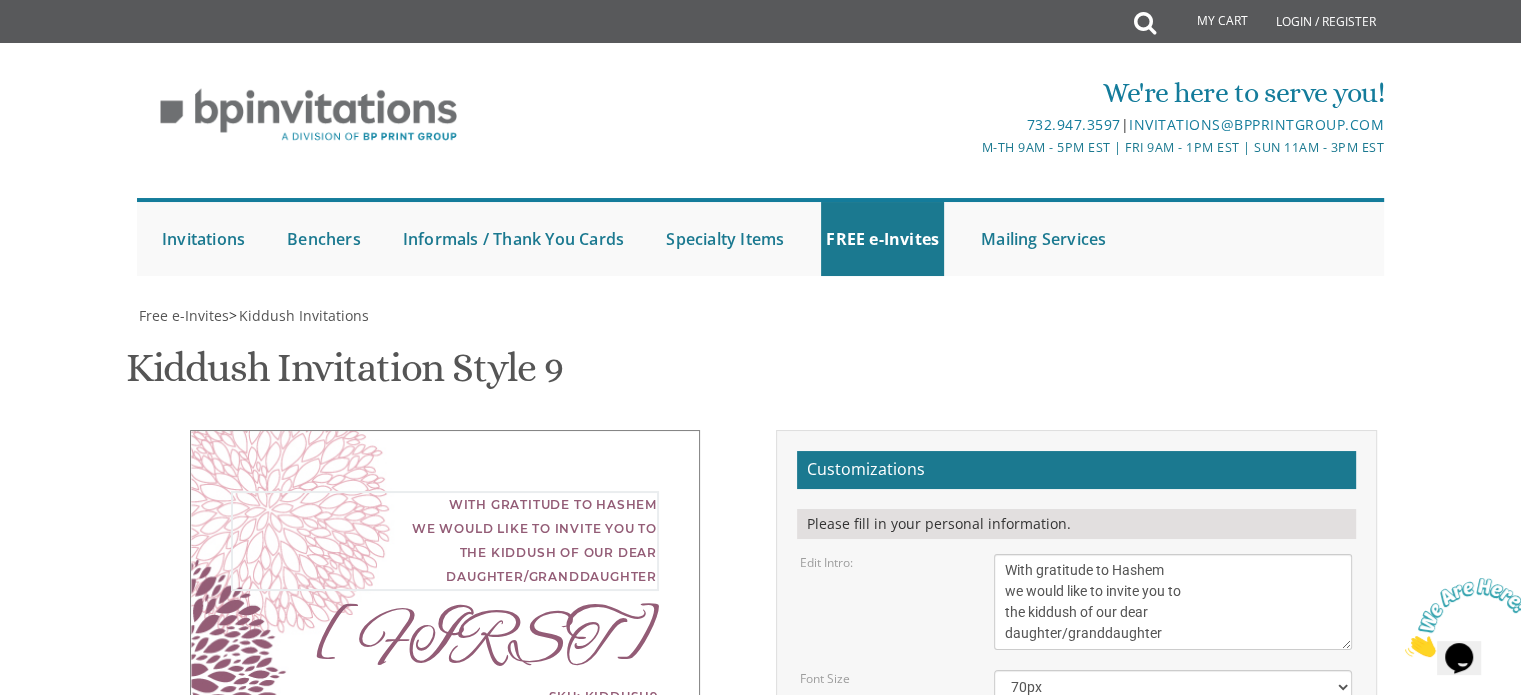 drag, startPoint x: 1169, startPoint y: 638, endPoint x: 944, endPoint y: 563, distance: 237.17082 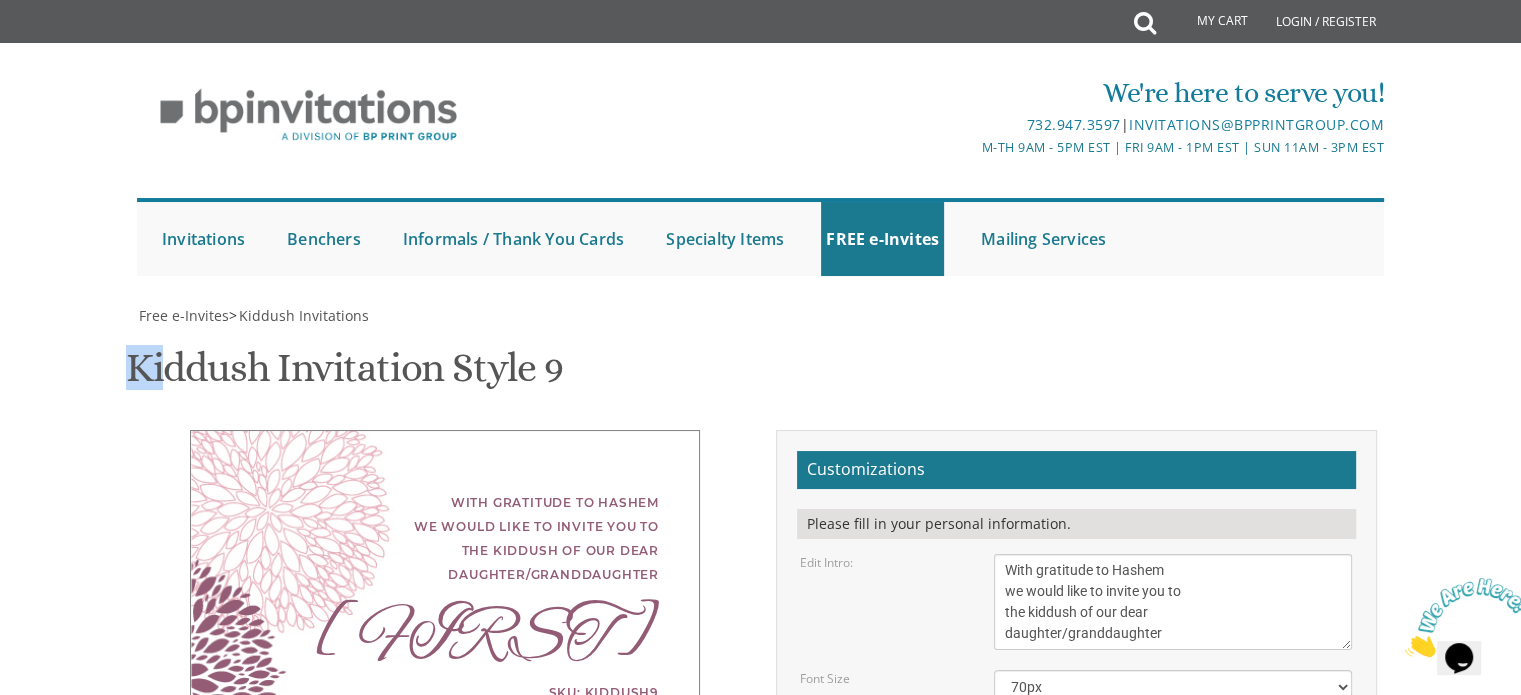 drag, startPoint x: 94, startPoint y: 327, endPoint x: 170, endPoint y: 330, distance: 76.05919 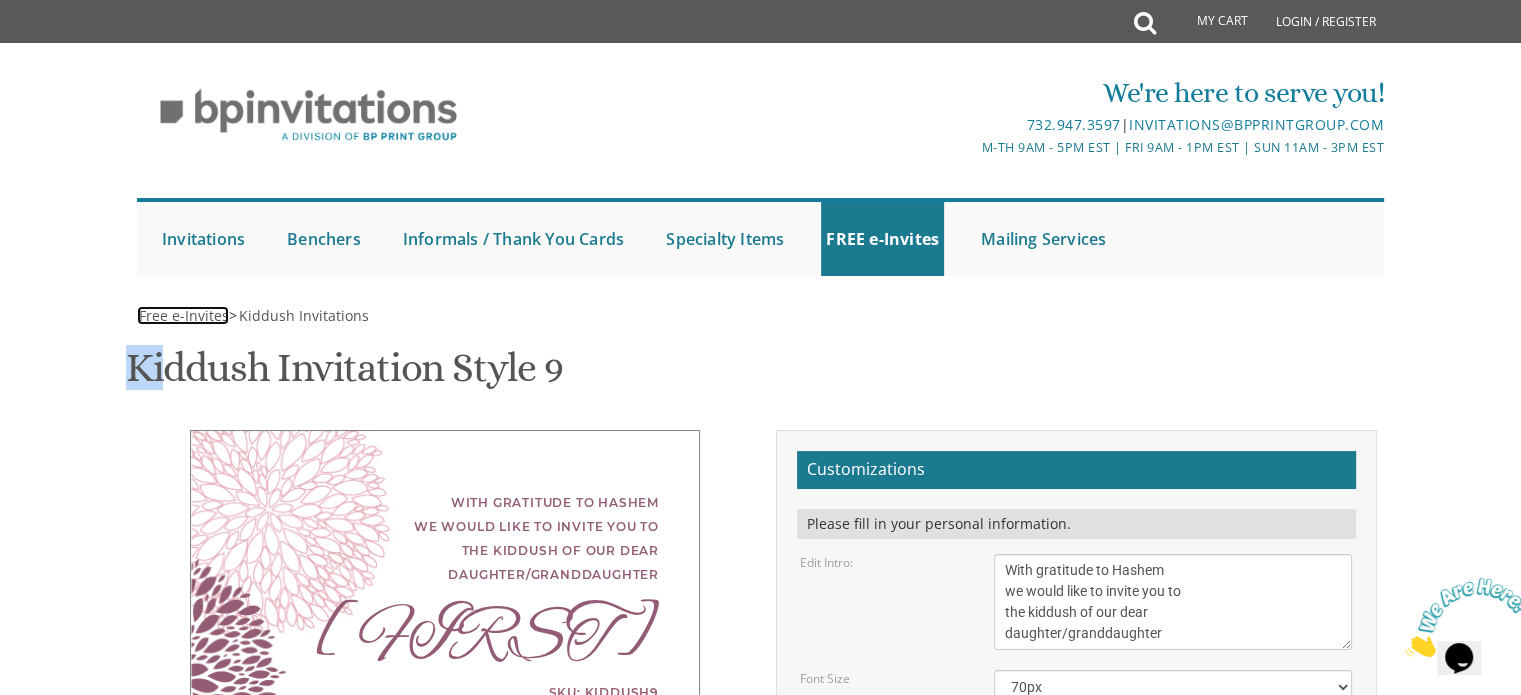 click on "Free e-Invites" at bounding box center (184, 315) 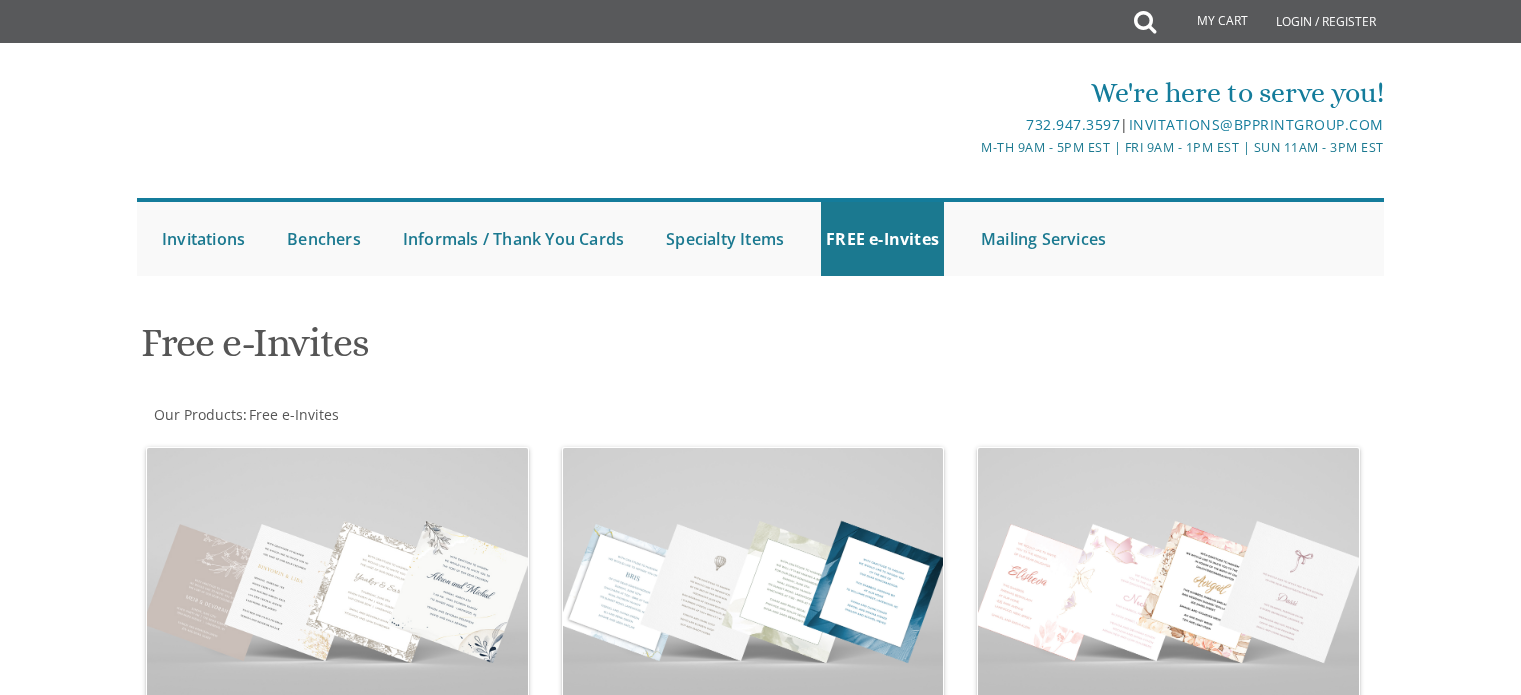 scroll, scrollTop: 0, scrollLeft: 0, axis: both 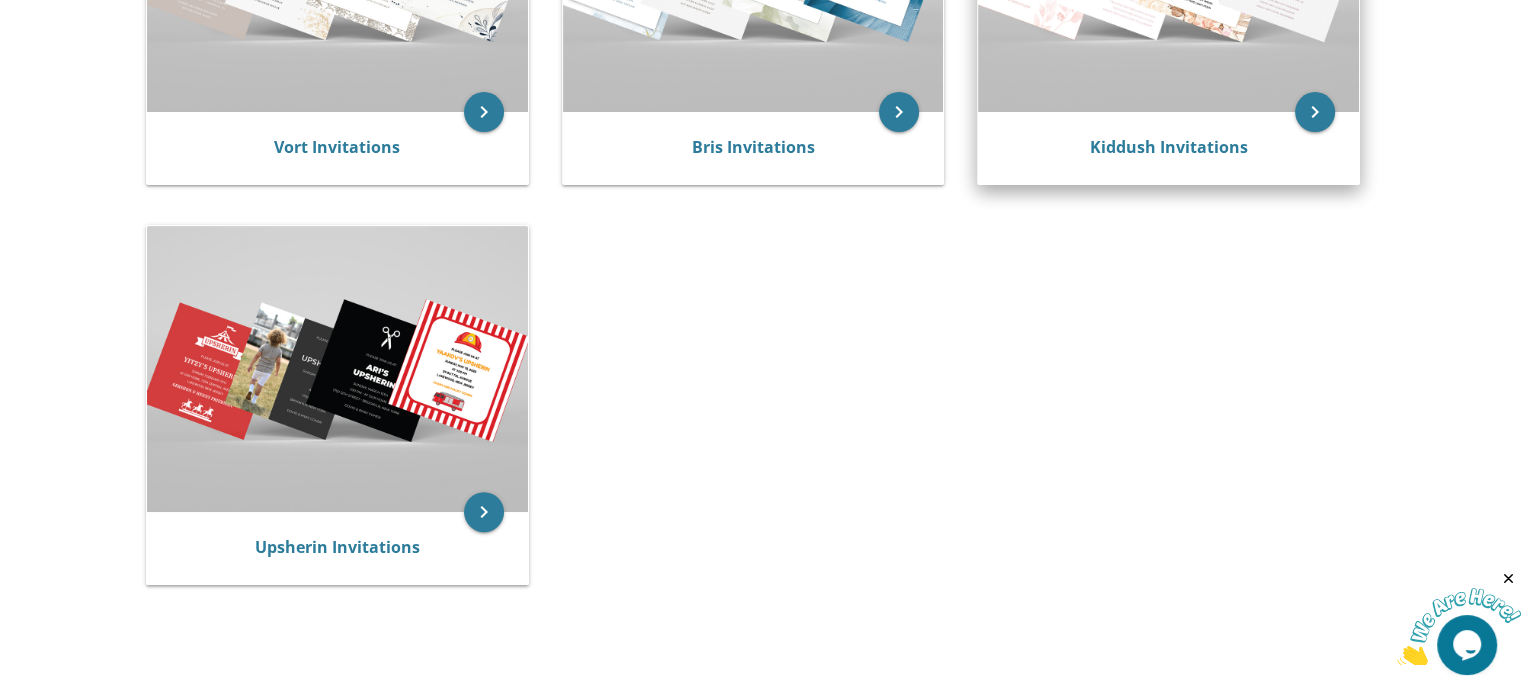 click on "Kiddush Invitations" at bounding box center [1168, 148] 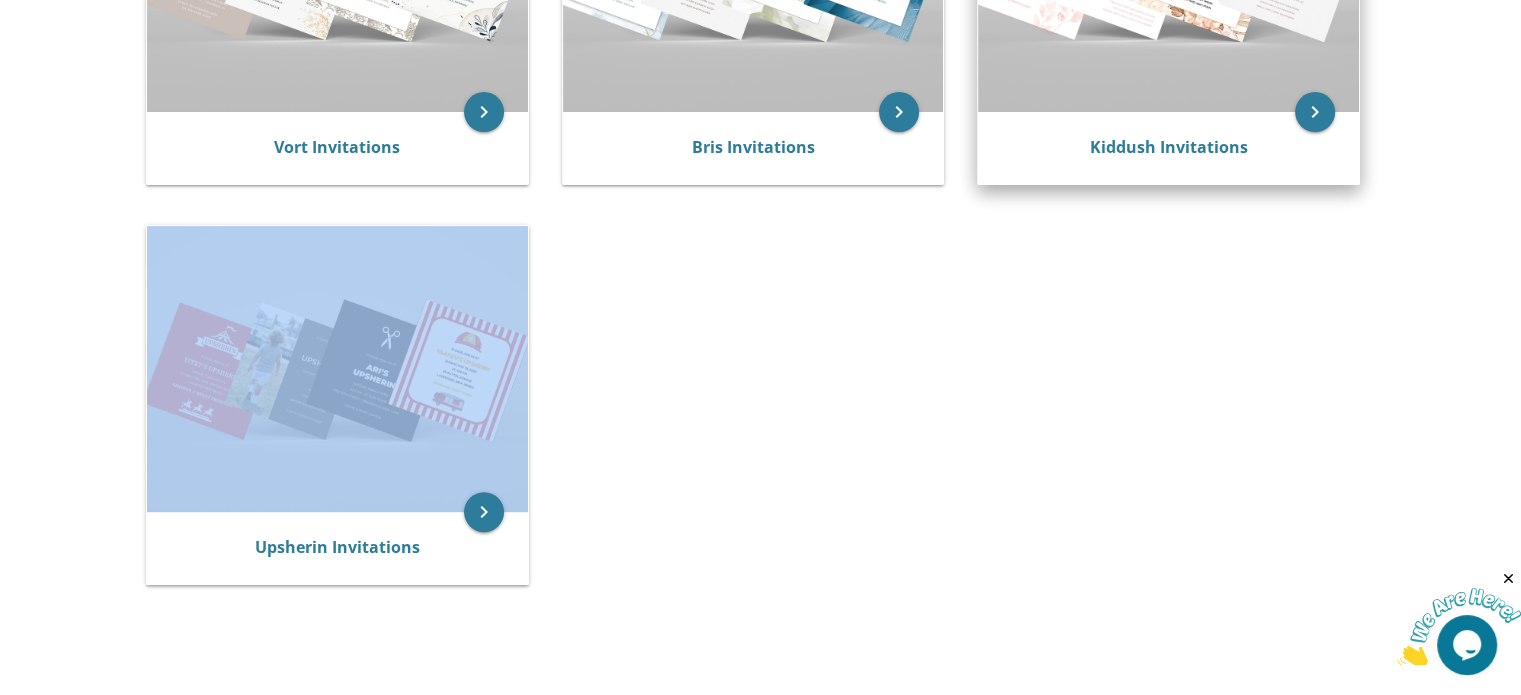 click on "Kiddush Invitations" at bounding box center (1168, 148) 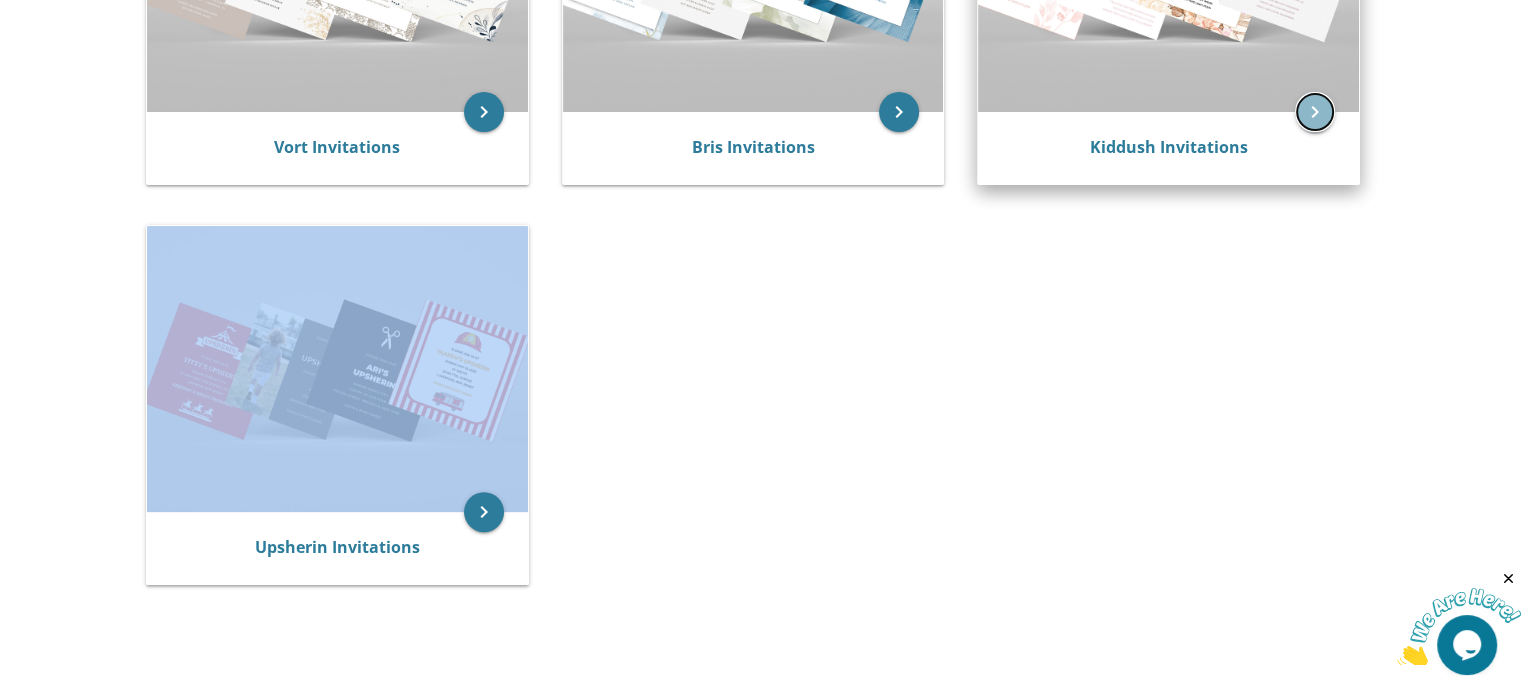 click on "keyboard_arrow_right" at bounding box center (1315, 112) 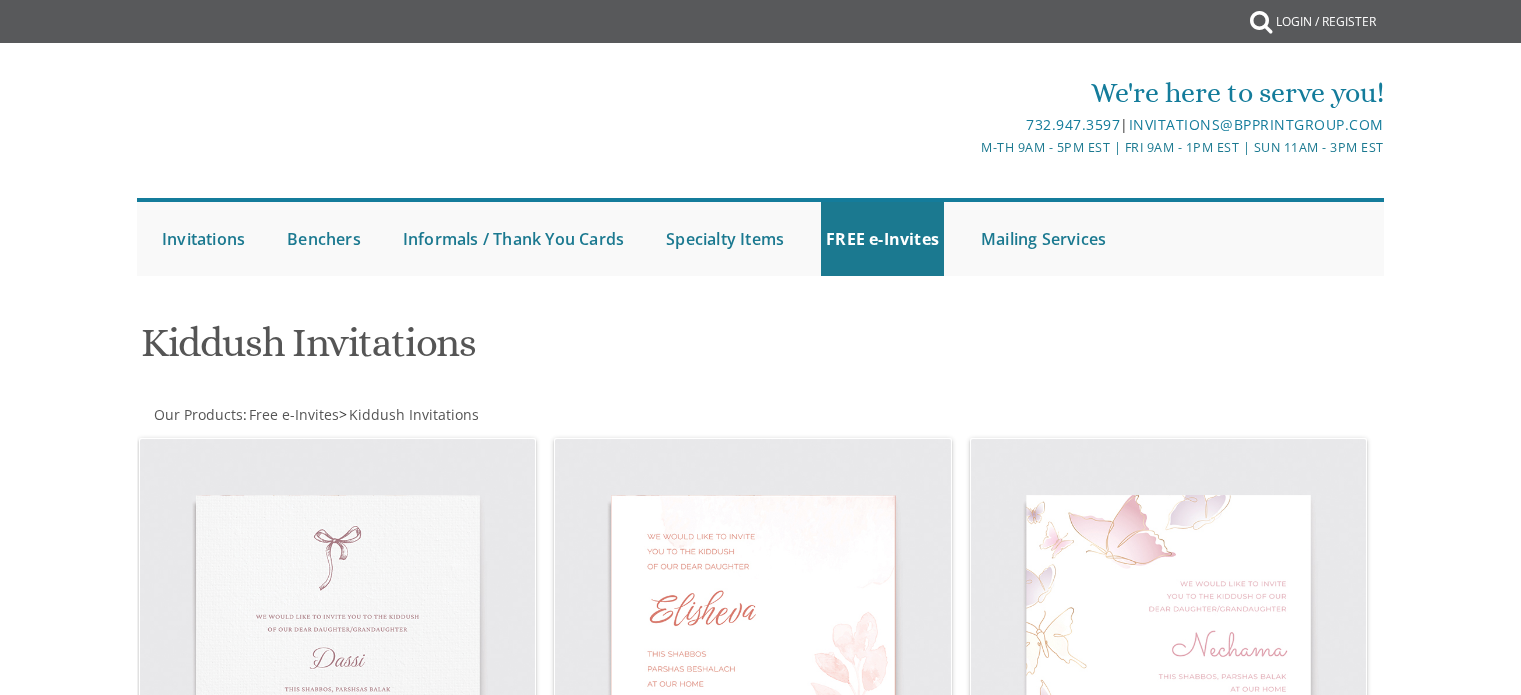 scroll, scrollTop: 0, scrollLeft: 0, axis: both 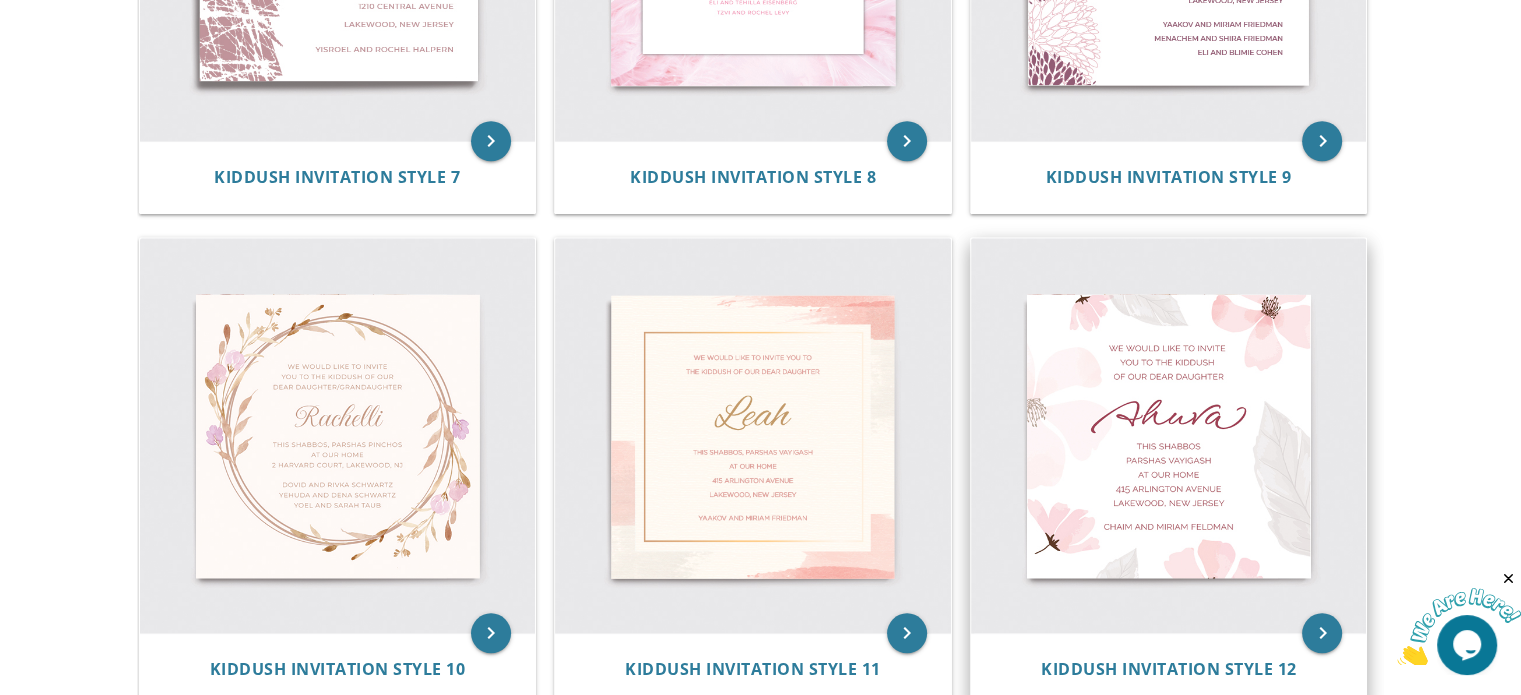 click at bounding box center (1169, 436) 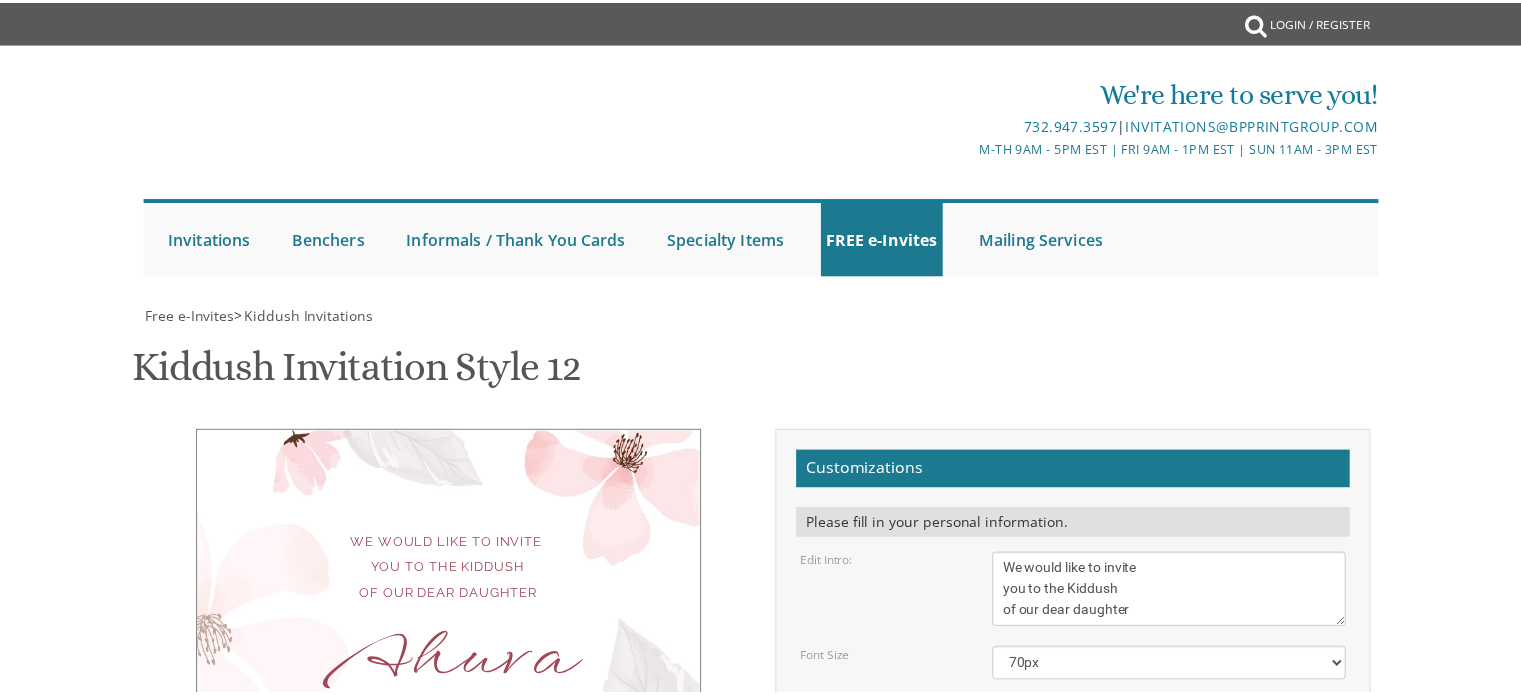 scroll, scrollTop: 0, scrollLeft: 0, axis: both 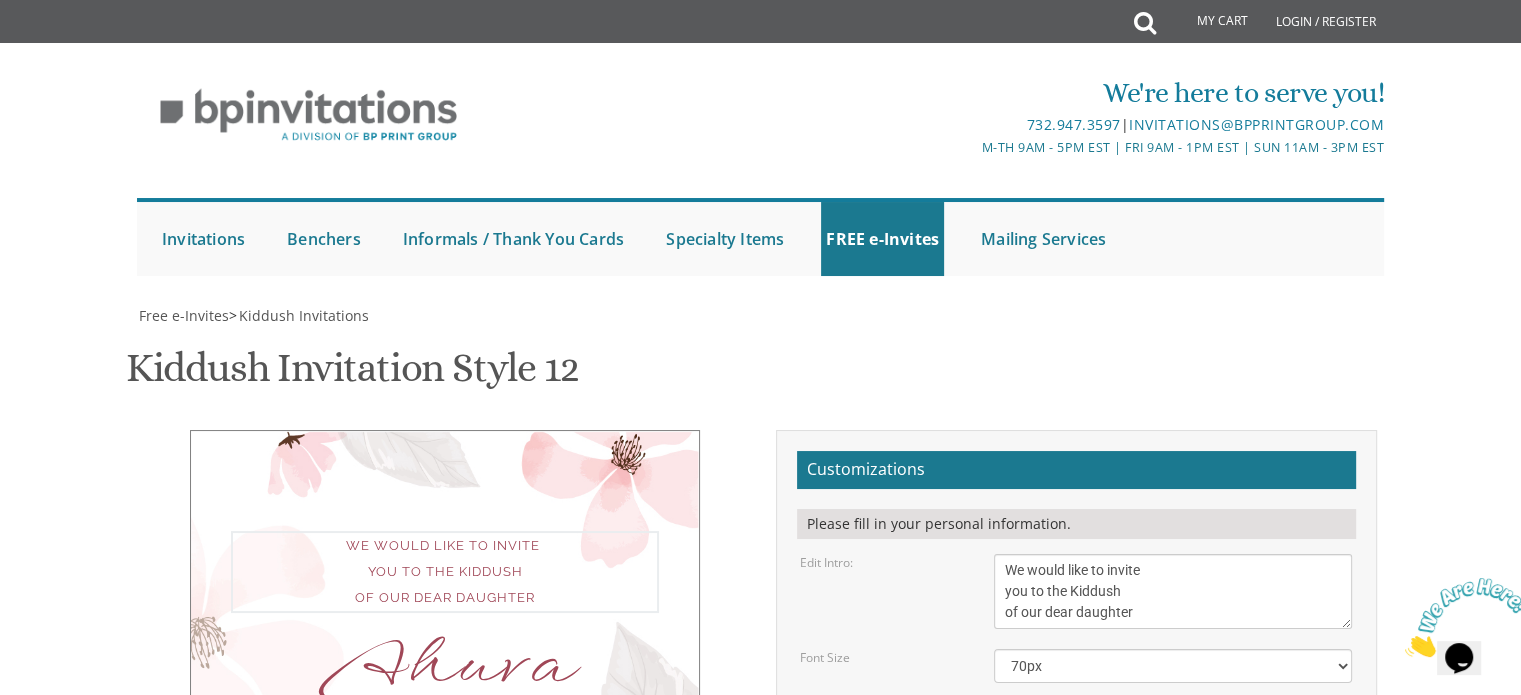 click on "We would like to invite
you to the Kiddush
of our dear daughter" at bounding box center (1173, 591) 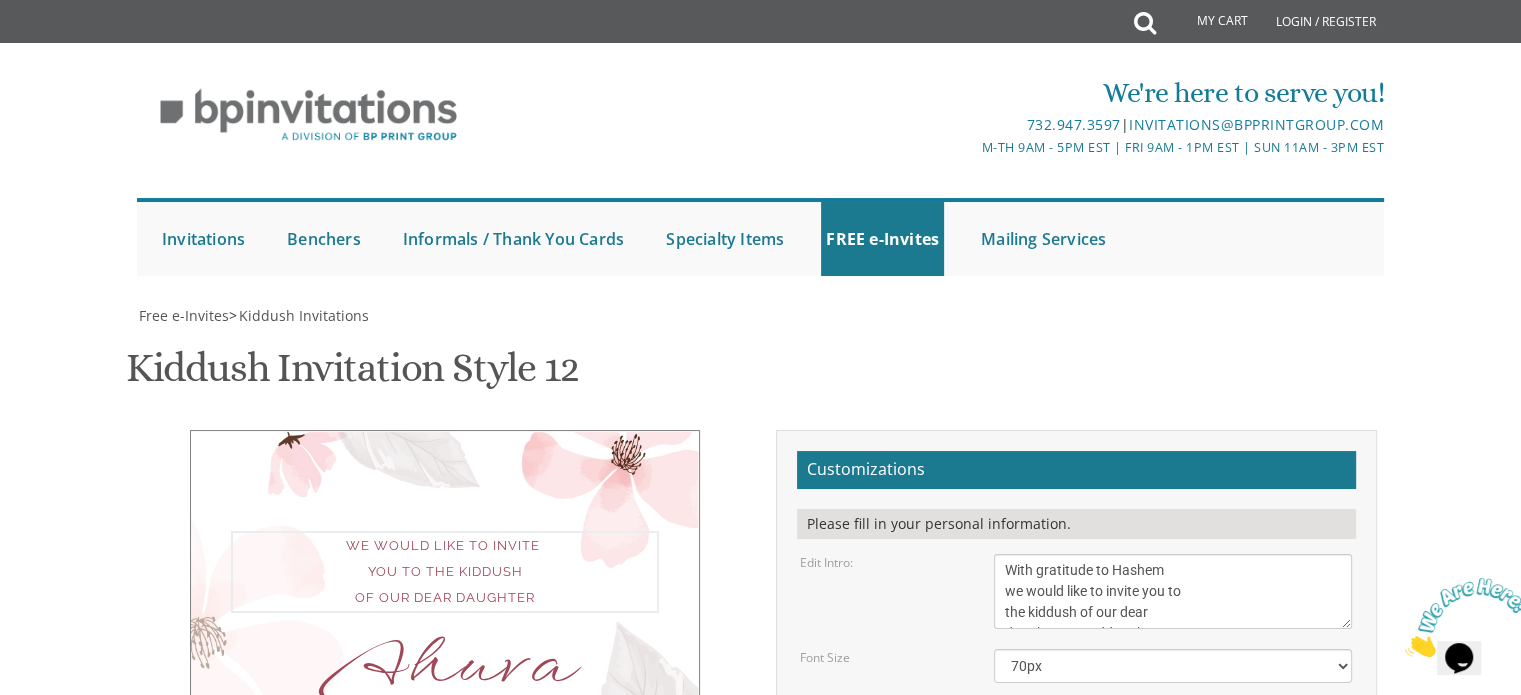 scroll, scrollTop: 14, scrollLeft: 0, axis: vertical 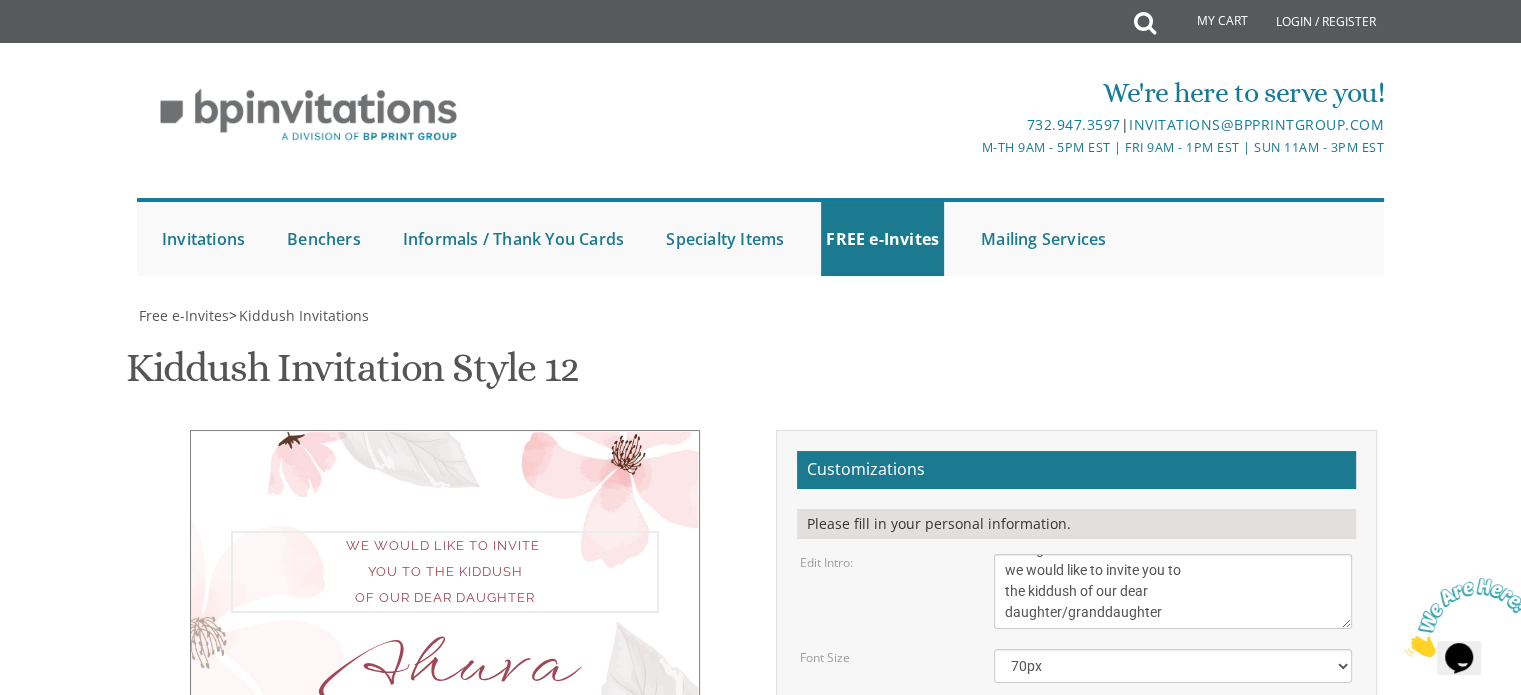 drag, startPoint x: 1168, startPoint y: 617, endPoint x: 1064, endPoint y: 627, distance: 104.47966 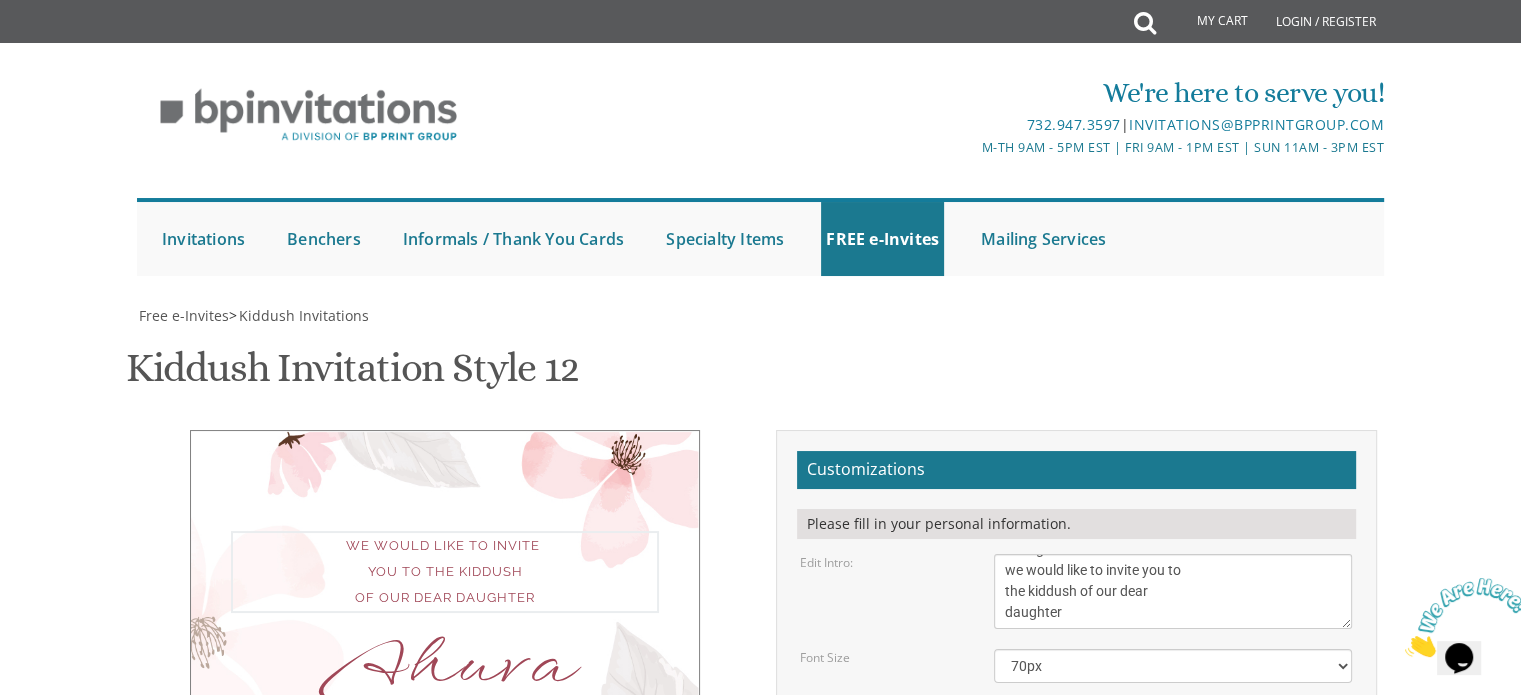 scroll, scrollTop: 20, scrollLeft: 0, axis: vertical 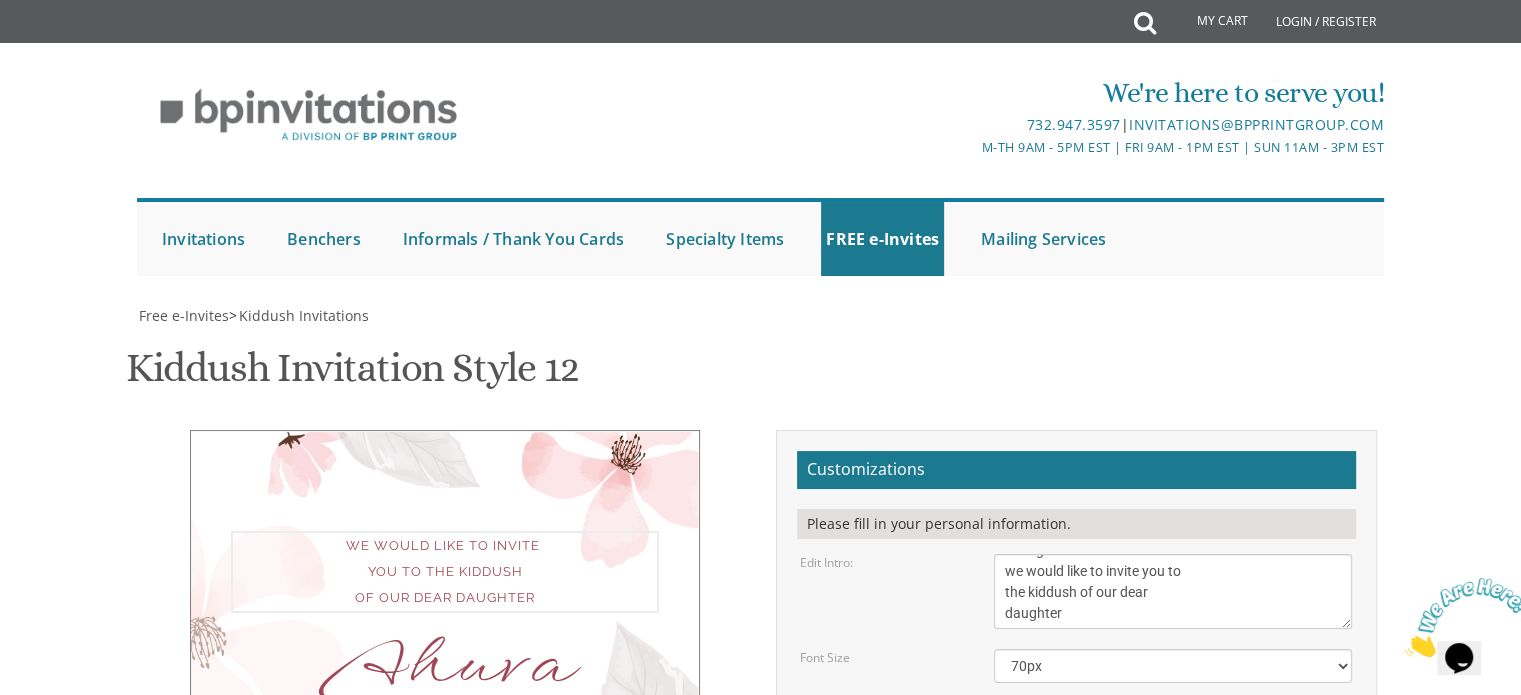type on "With gratitude to Hashem
we would like to invite you to
the kiddush of our dear
daughter" 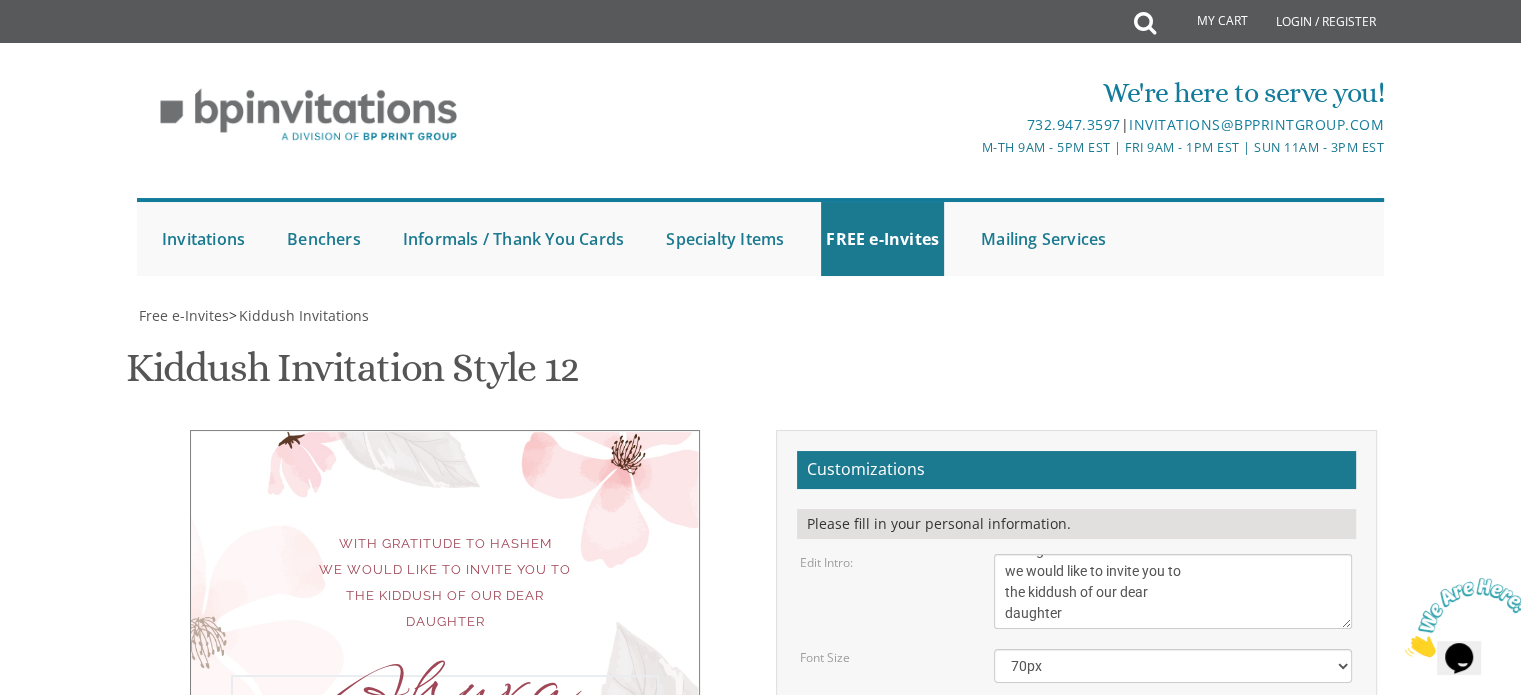 drag, startPoint x: 1061, startPoint y: 484, endPoint x: 928, endPoint y: 510, distance: 135.51753 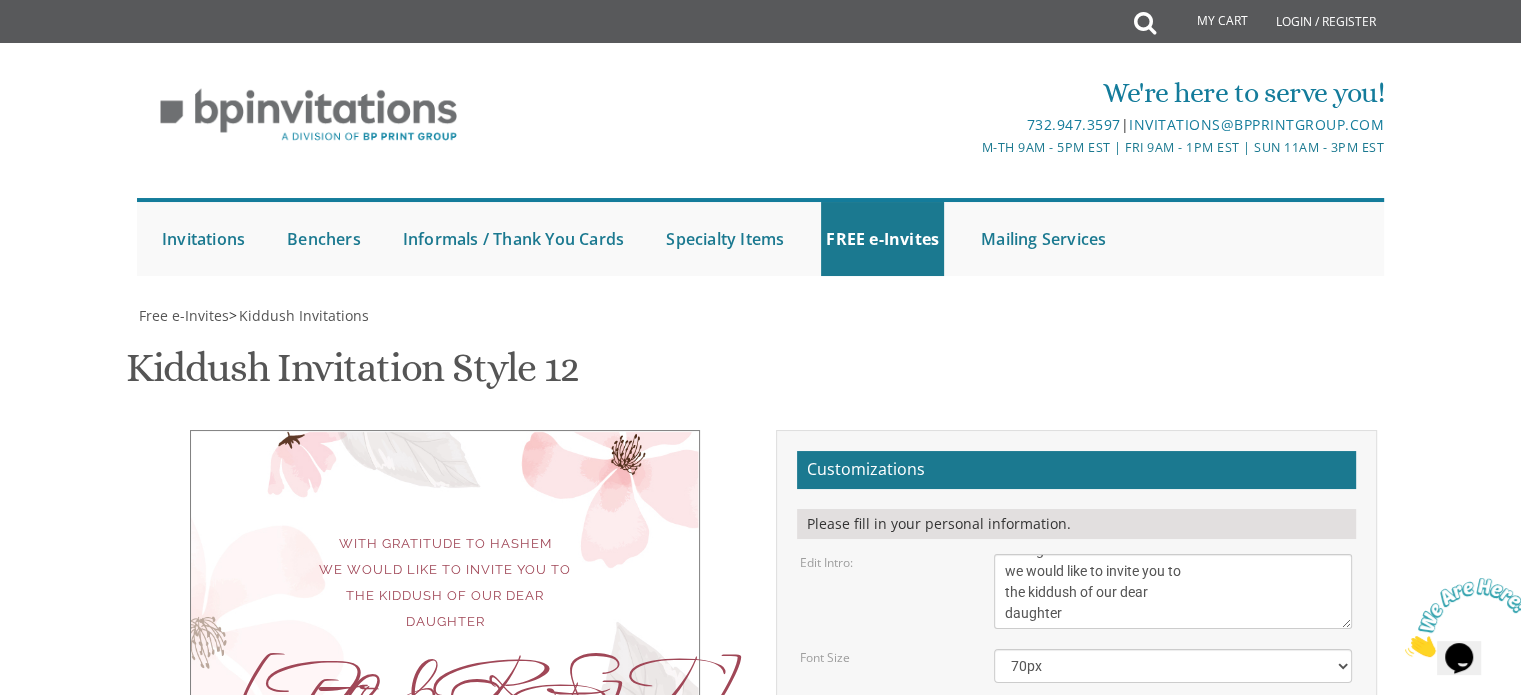 drag, startPoint x: 1203, startPoint y: 543, endPoint x: 1156, endPoint y: 554, distance: 48.270073 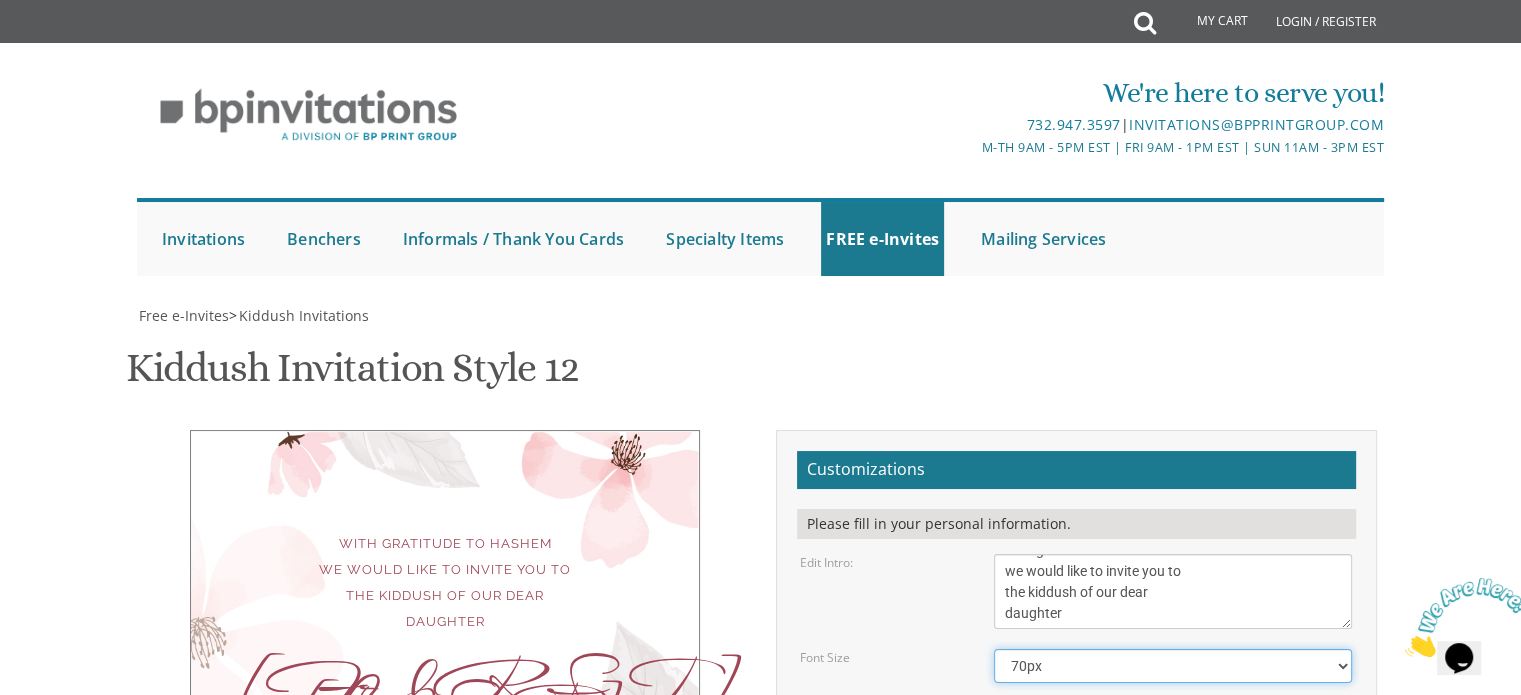 click on "40px 50px 60px 70px 80px" at bounding box center [1173, 666] 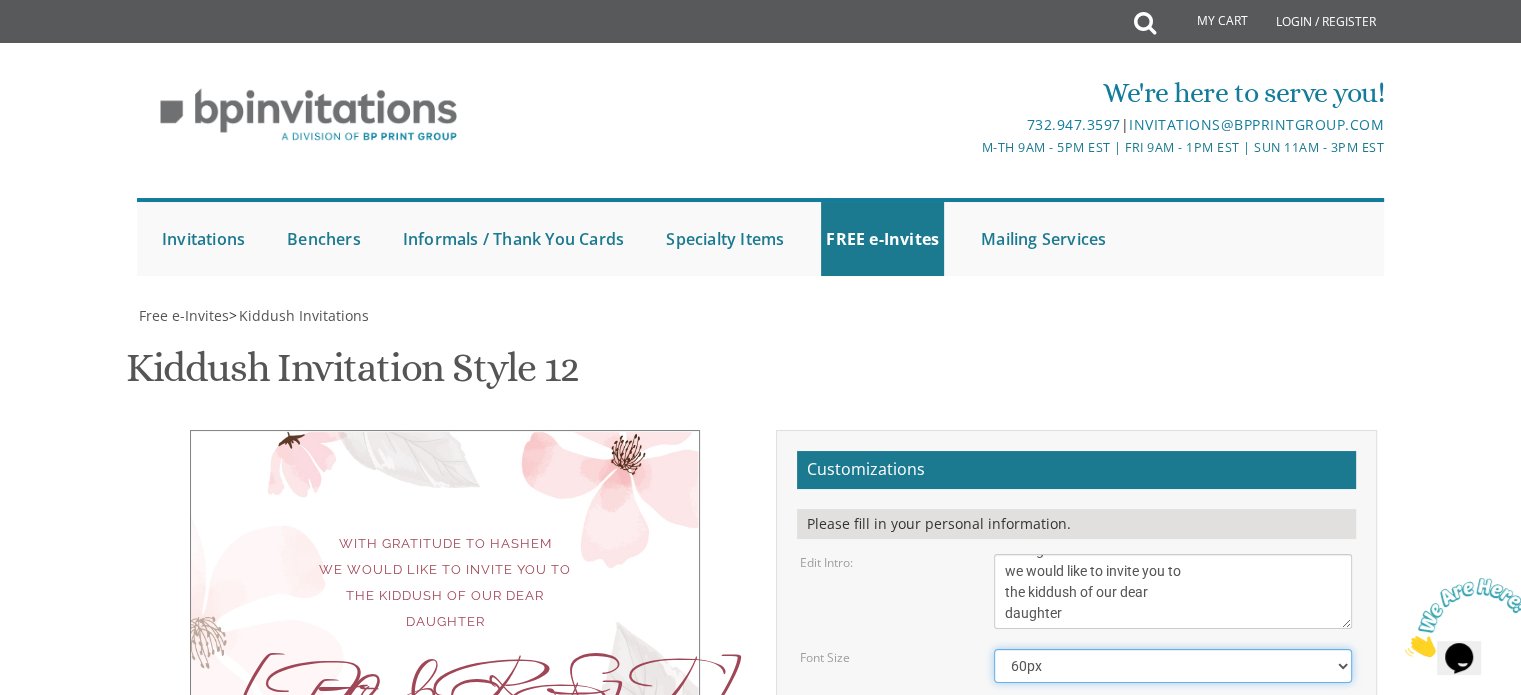 click on "40px 50px 60px 70px 80px" at bounding box center [1173, 666] 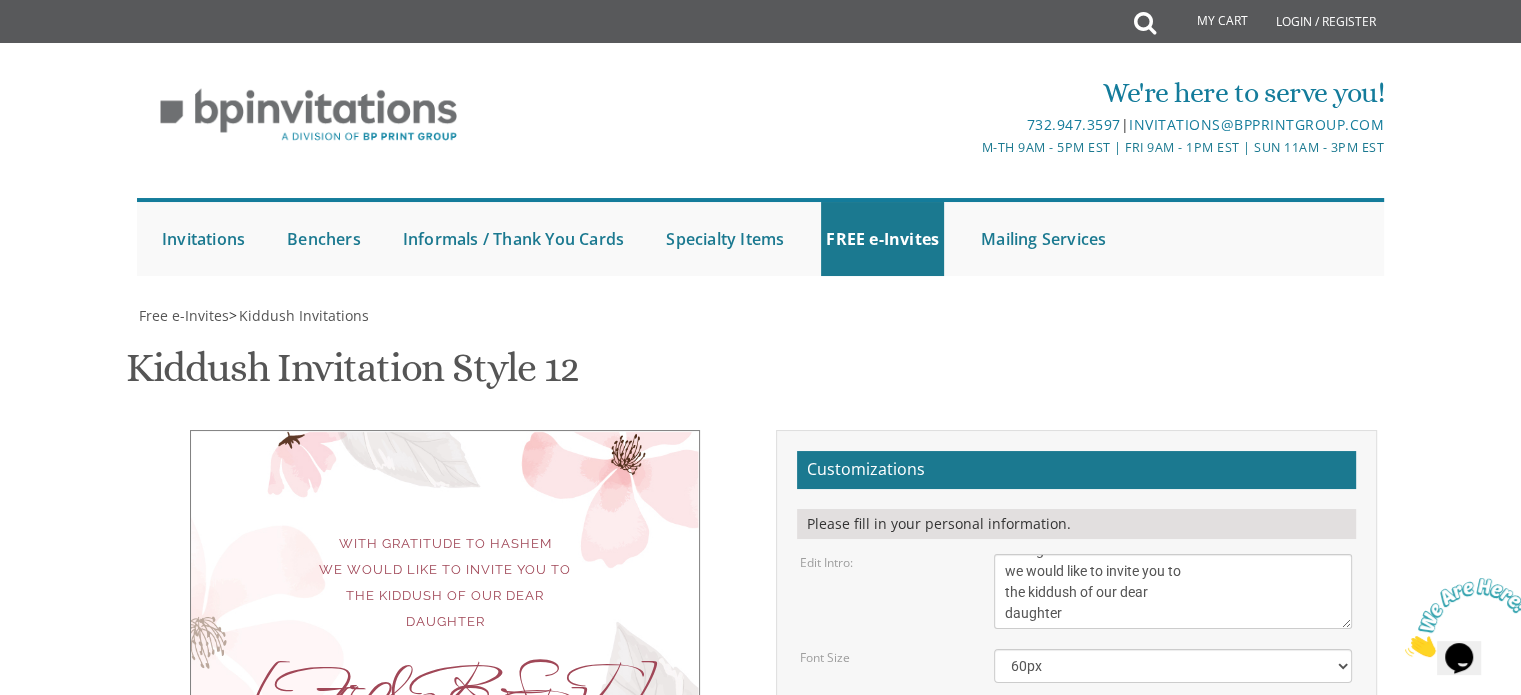click on "Download Image" at bounding box center (971, 1058) 